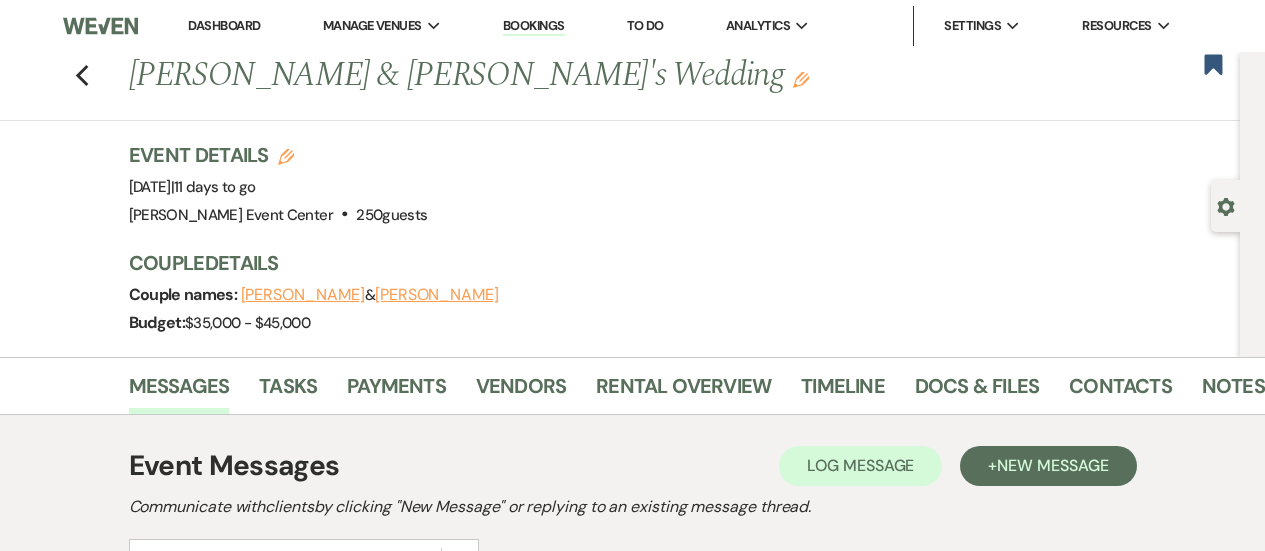 scroll, scrollTop: 0, scrollLeft: 0, axis: both 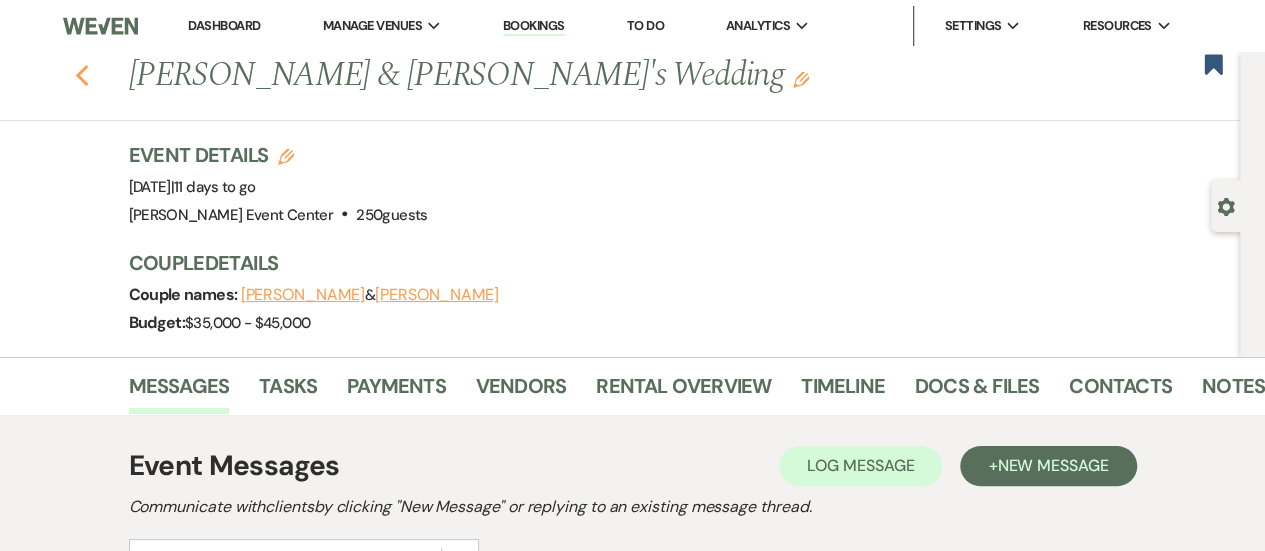 click on "Previous" 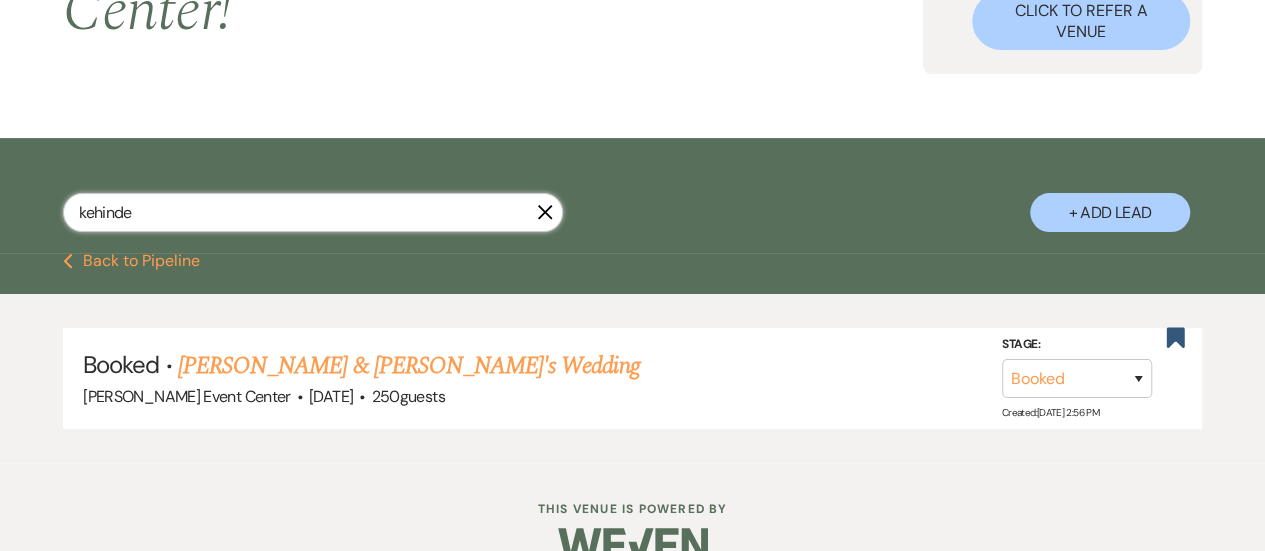 drag, startPoint x: 160, startPoint y: 167, endPoint x: 0, endPoint y: 203, distance: 164 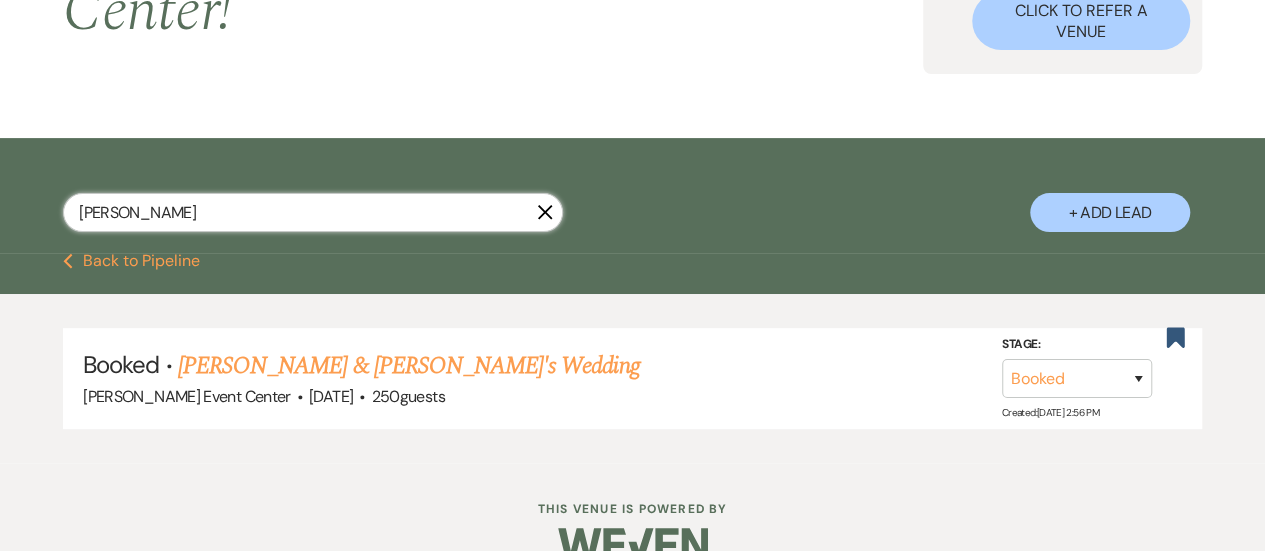 type on "[PERSON_NAME]" 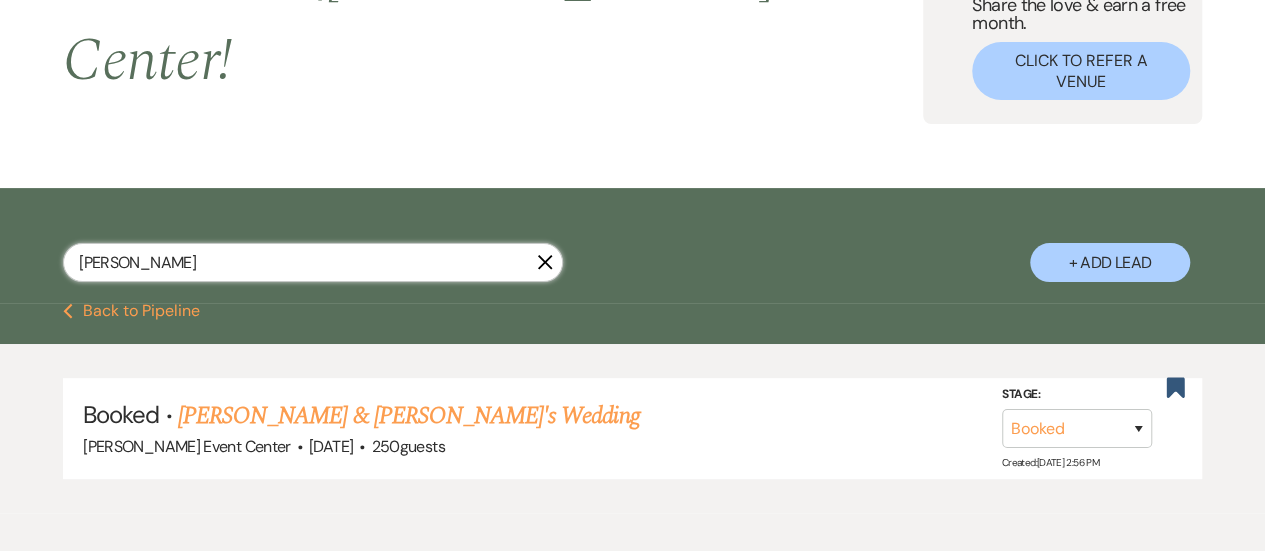 select on "8" 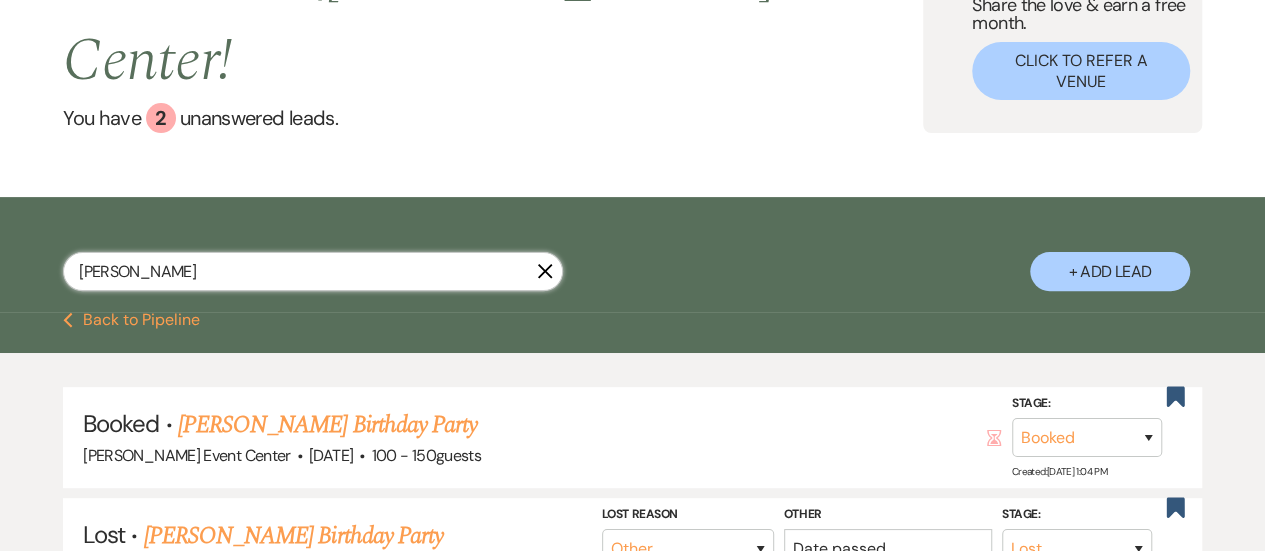 scroll, scrollTop: 234, scrollLeft: 0, axis: vertical 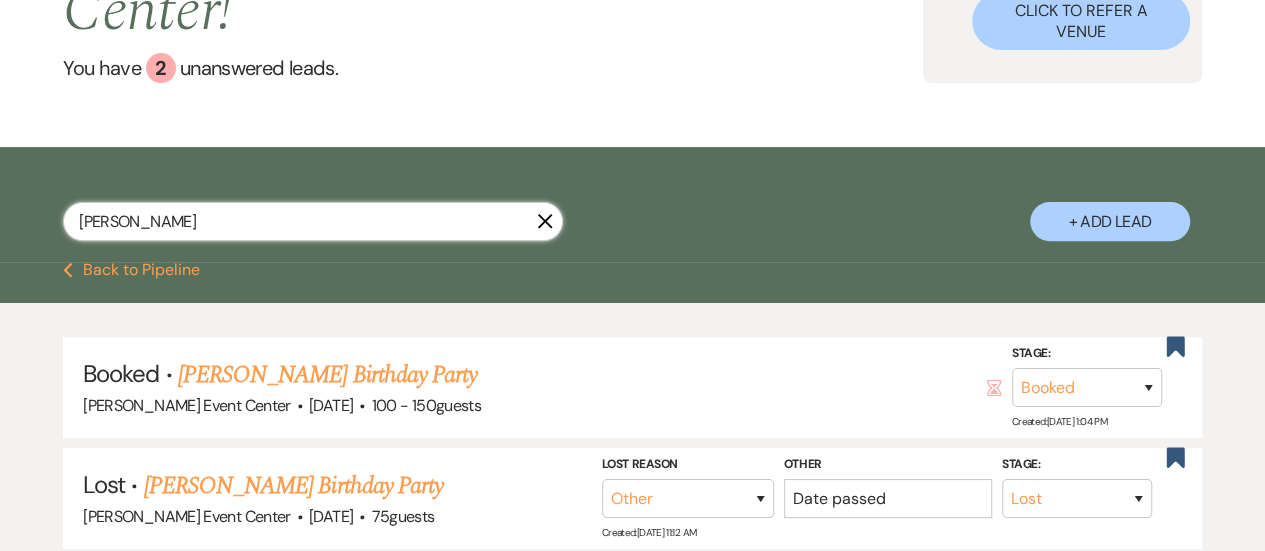 drag, startPoint x: 144, startPoint y: 165, endPoint x: 28, endPoint y: 185, distance: 117.71151 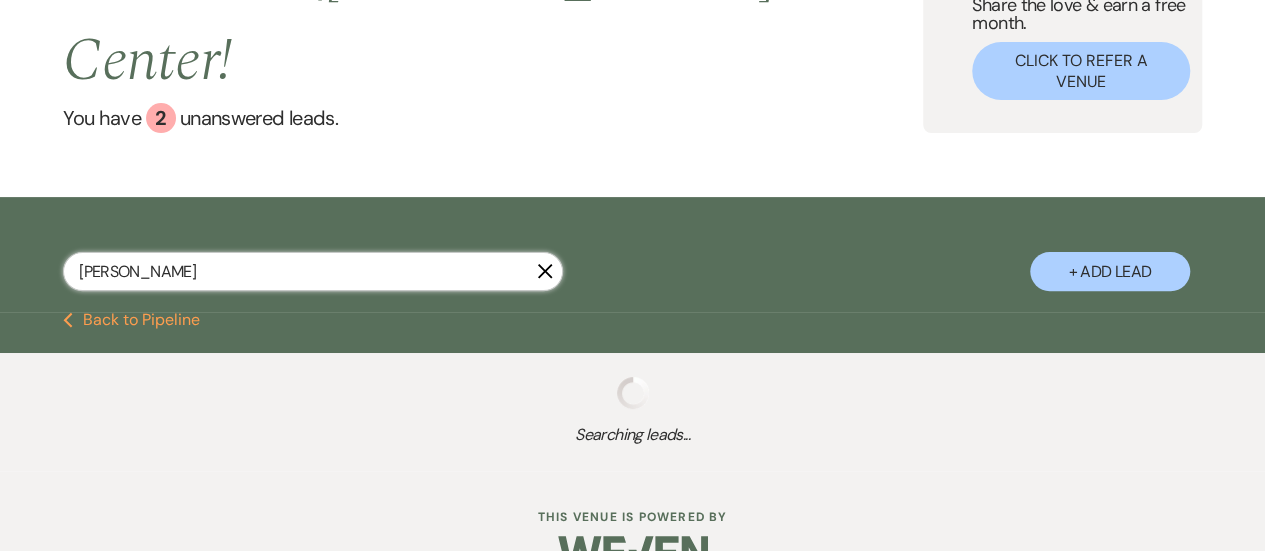 scroll, scrollTop: 234, scrollLeft: 0, axis: vertical 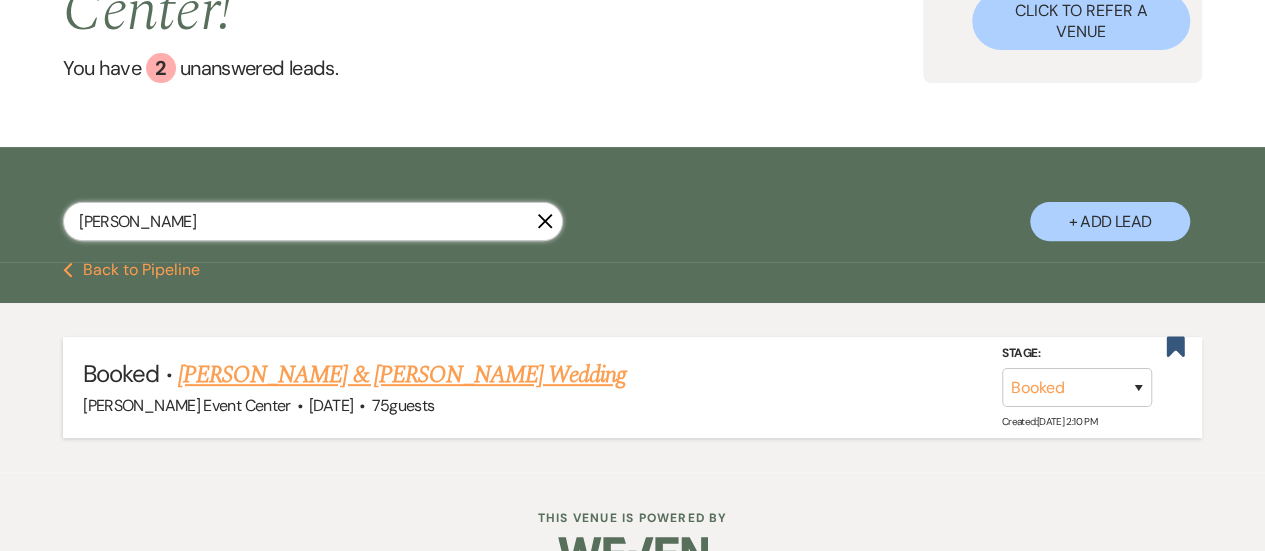 type on "[PERSON_NAME]" 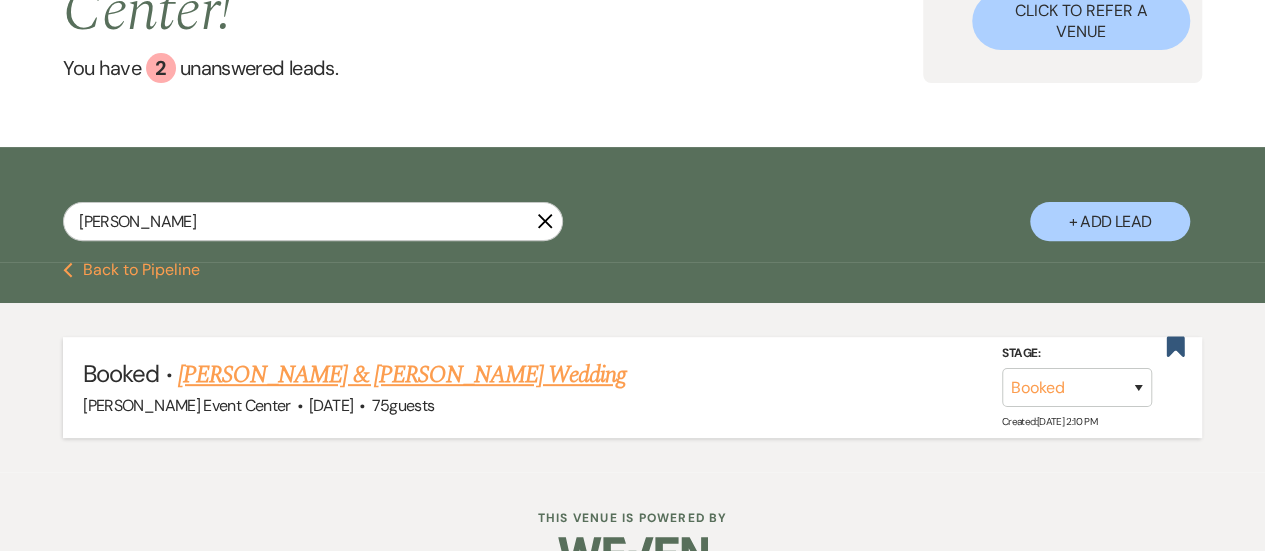 click on "[PERSON_NAME] & [PERSON_NAME] Wedding" at bounding box center [402, 375] 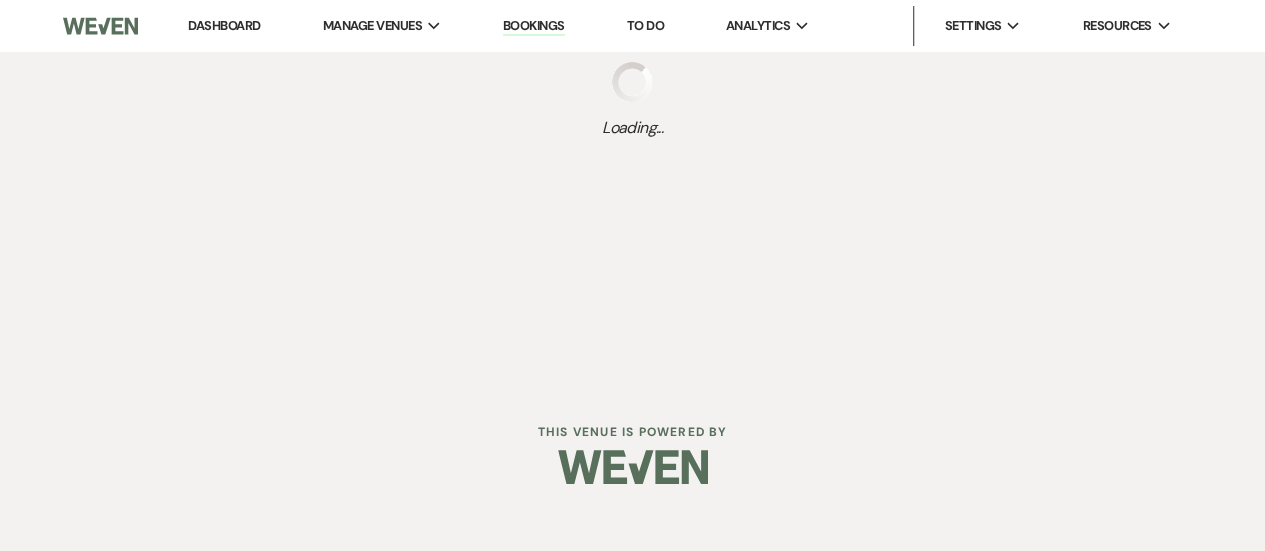 scroll, scrollTop: 0, scrollLeft: 0, axis: both 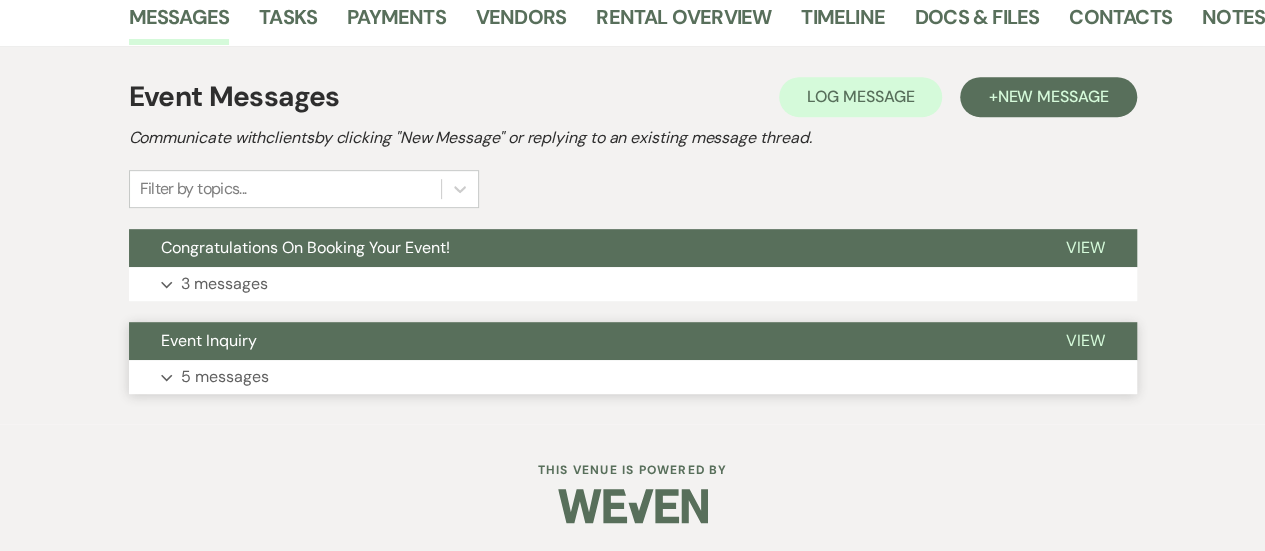 click on "Expand 5 messages" at bounding box center [633, 377] 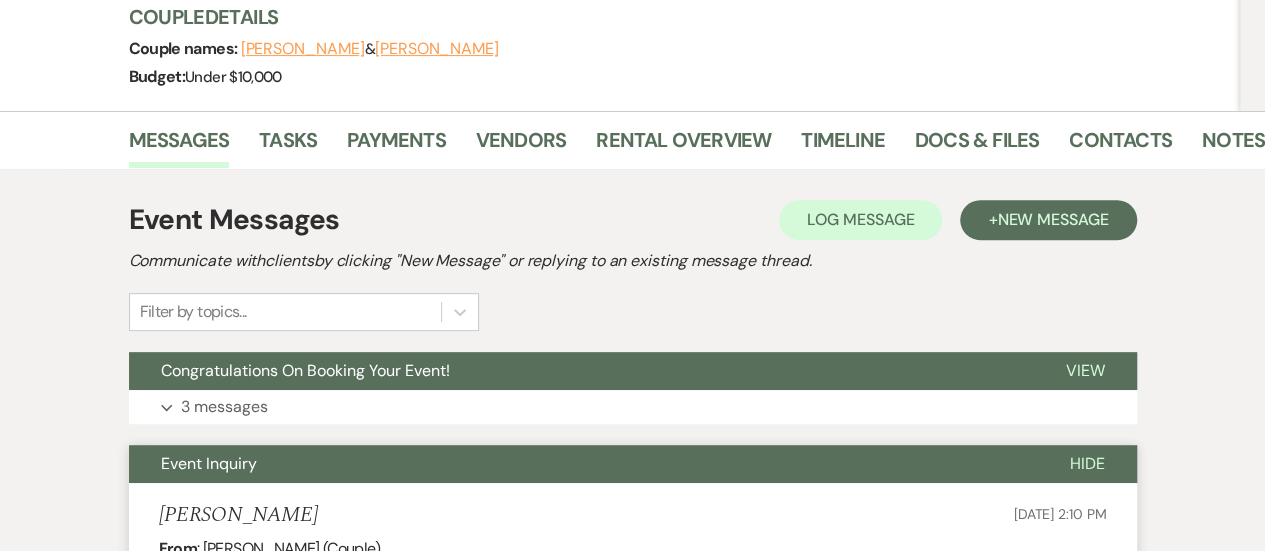 scroll, scrollTop: 274, scrollLeft: 0, axis: vertical 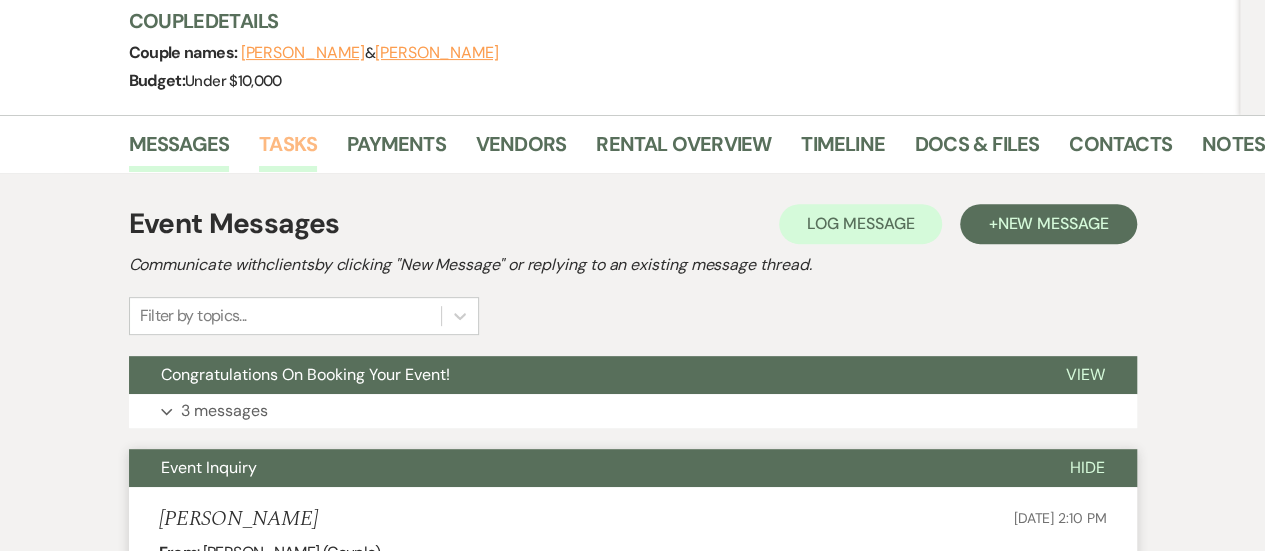 click on "Tasks" at bounding box center [288, 150] 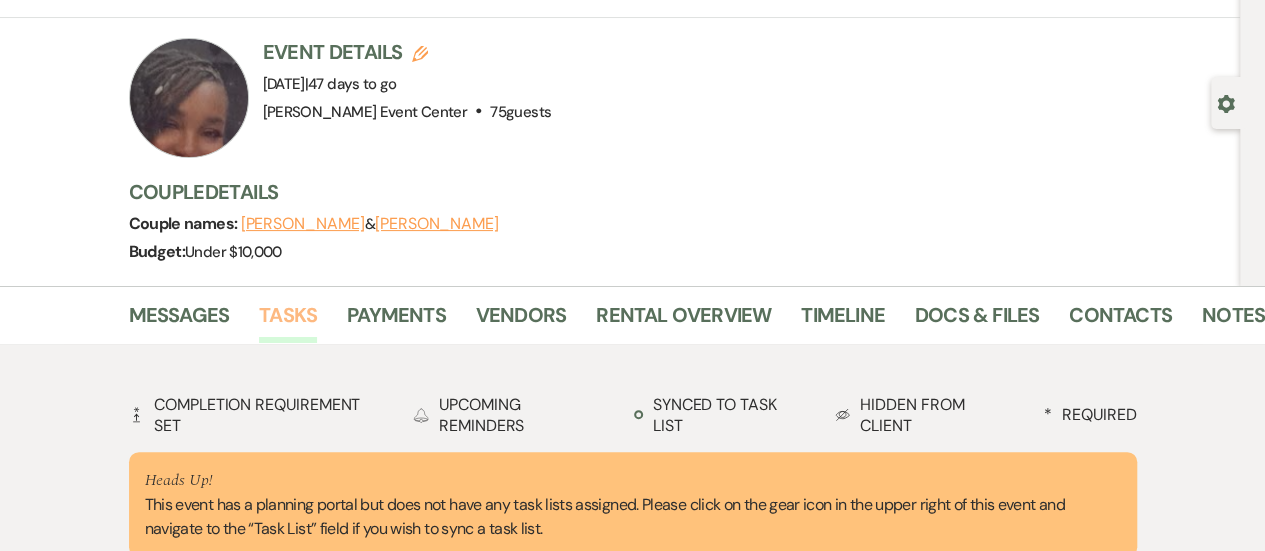 scroll, scrollTop: 274, scrollLeft: 0, axis: vertical 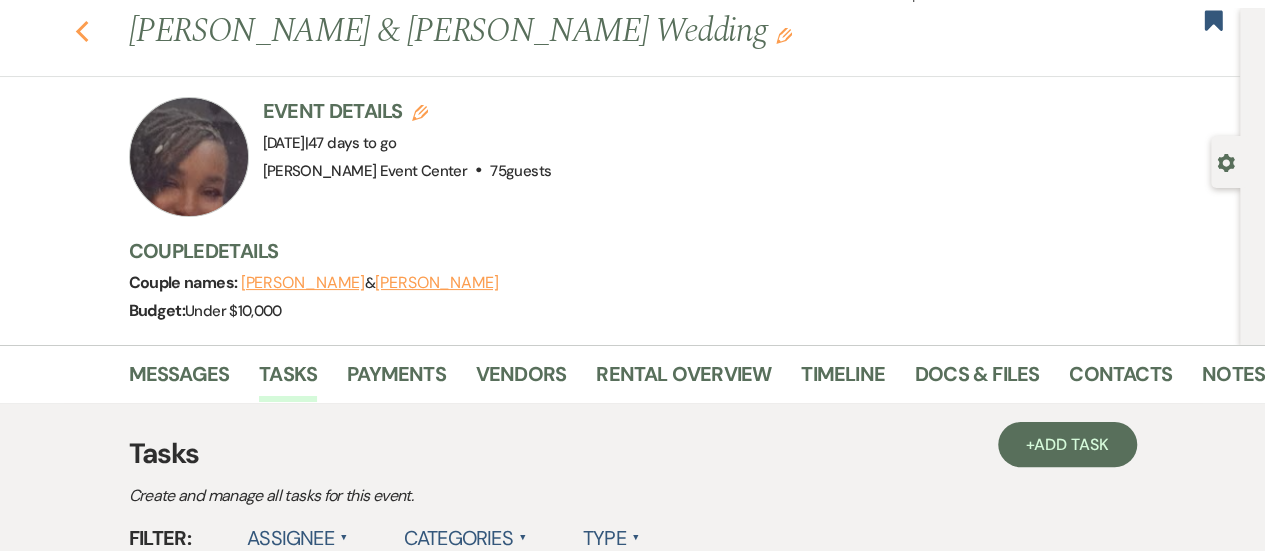 click 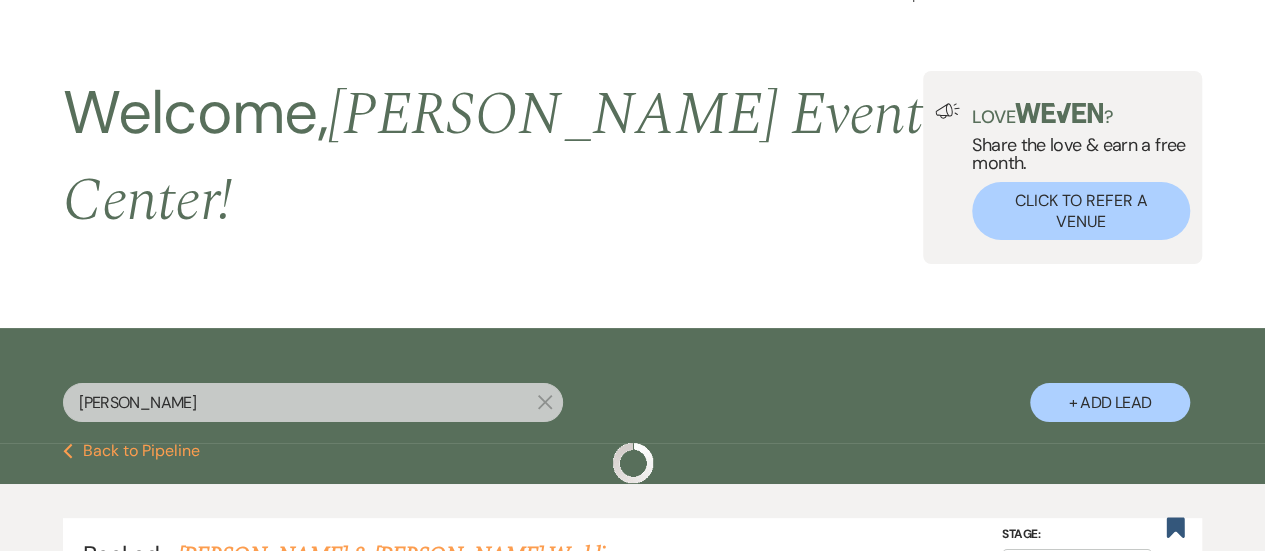 scroll, scrollTop: 234, scrollLeft: 0, axis: vertical 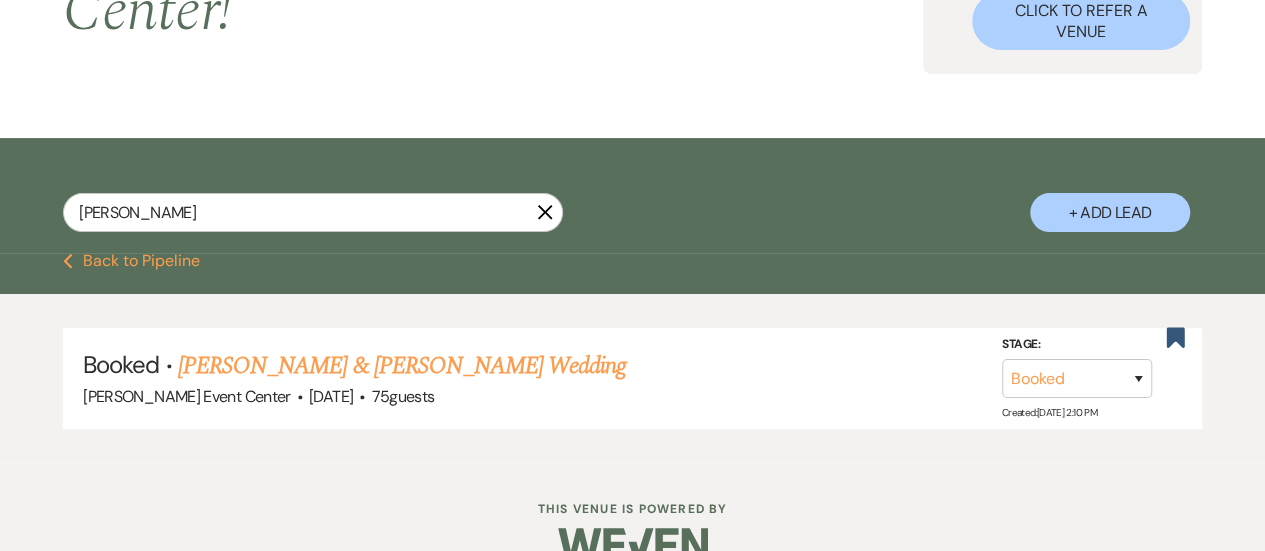 click on "Previous  Back to Pipeline" at bounding box center [131, 261] 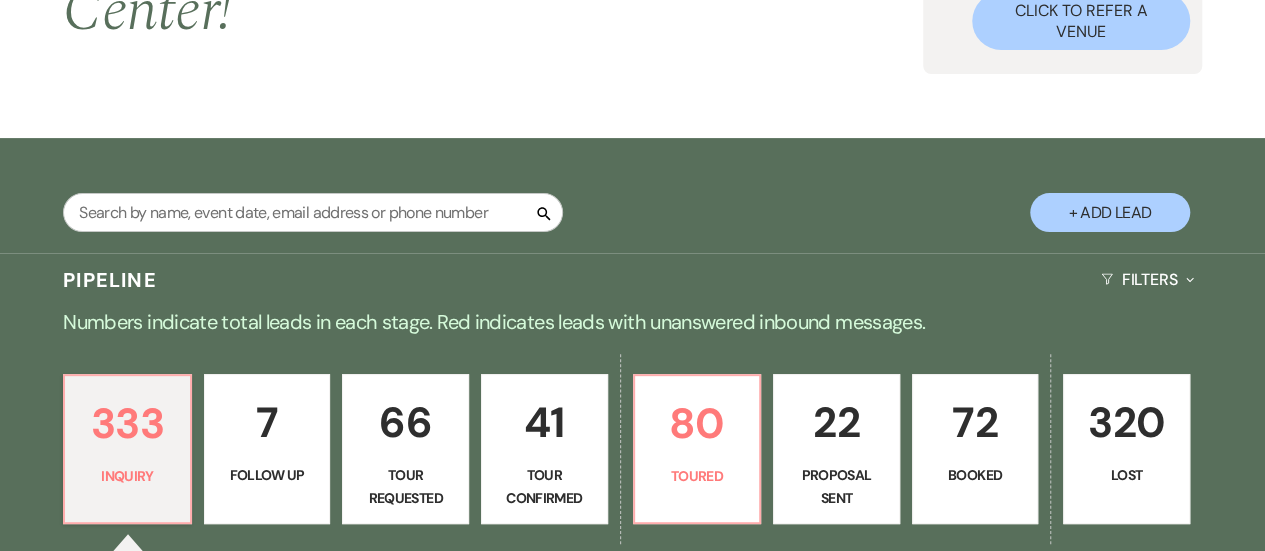 type 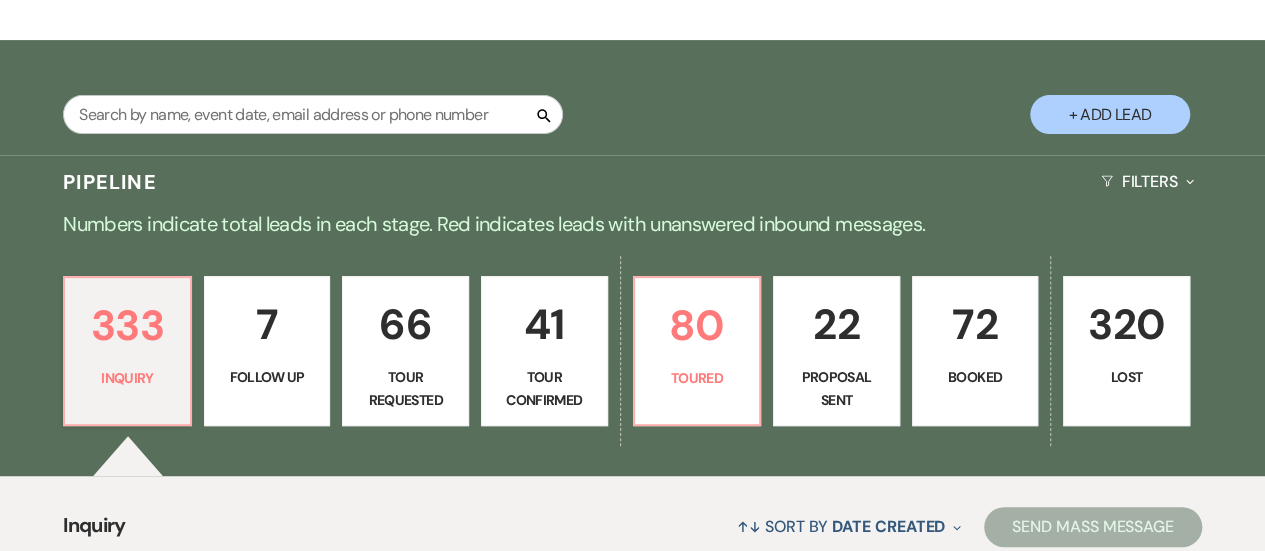 click on "72" at bounding box center [975, 324] 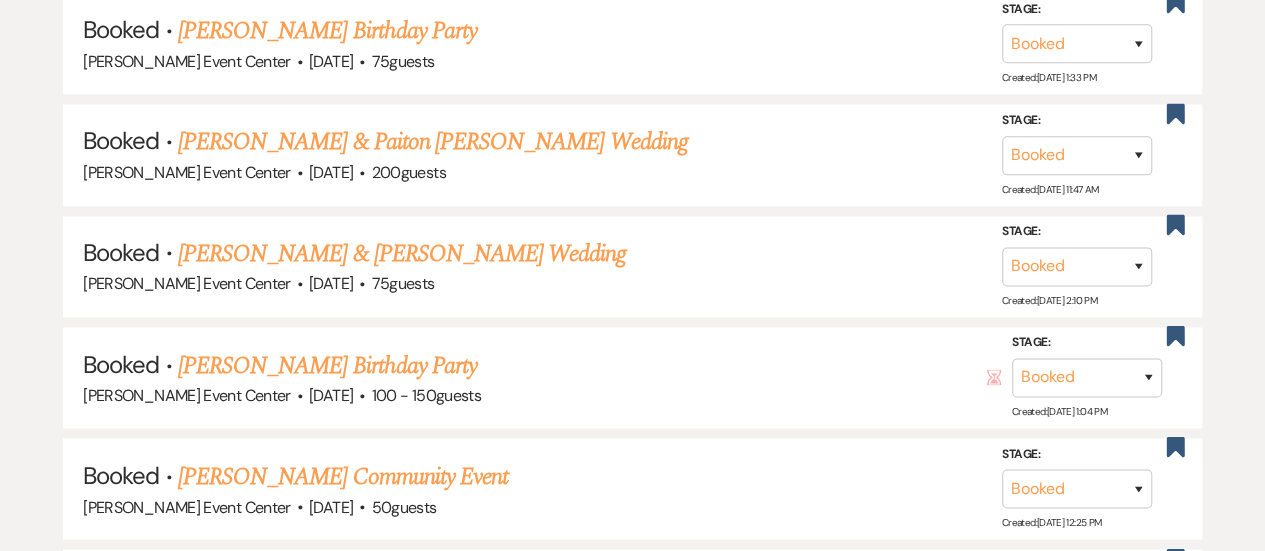 scroll, scrollTop: 1561, scrollLeft: 0, axis: vertical 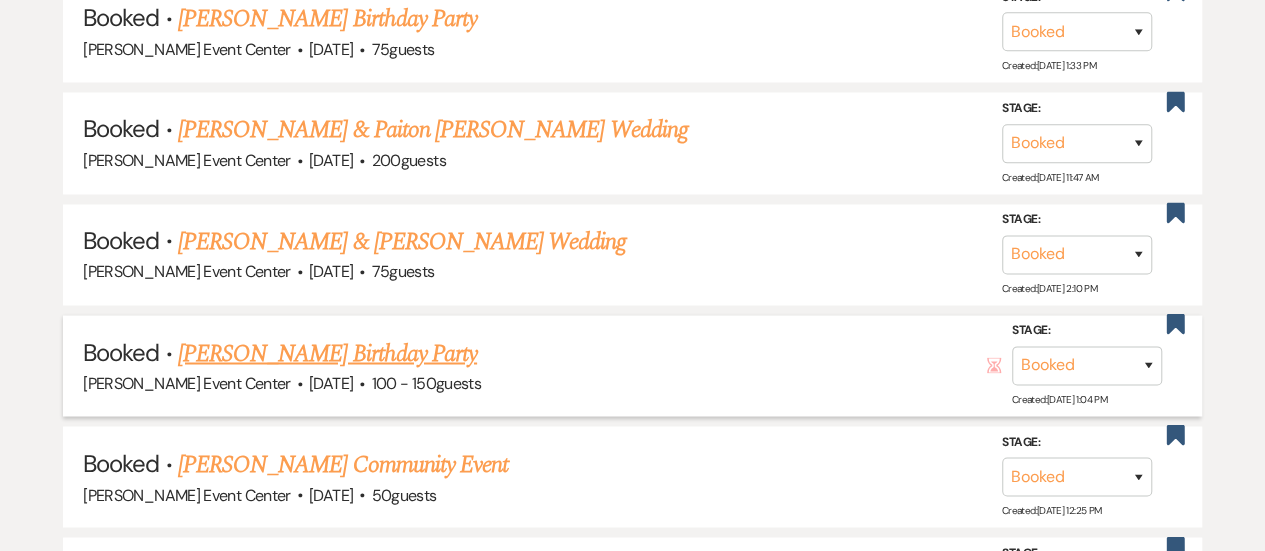 click on "[PERSON_NAME] Birthday Party" at bounding box center (327, 353) 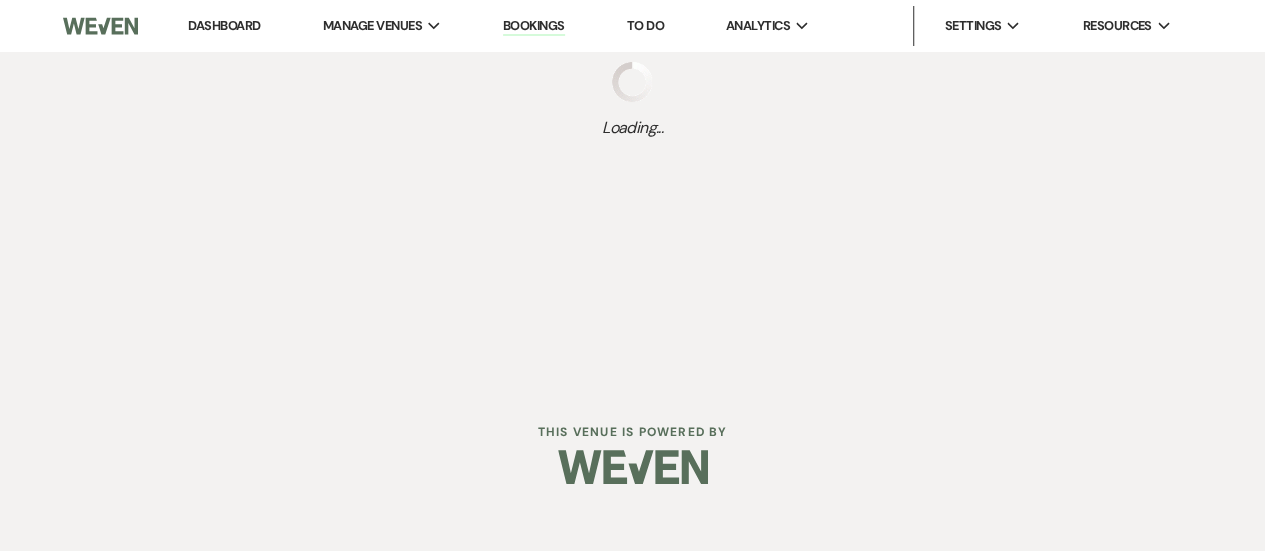 scroll, scrollTop: 0, scrollLeft: 0, axis: both 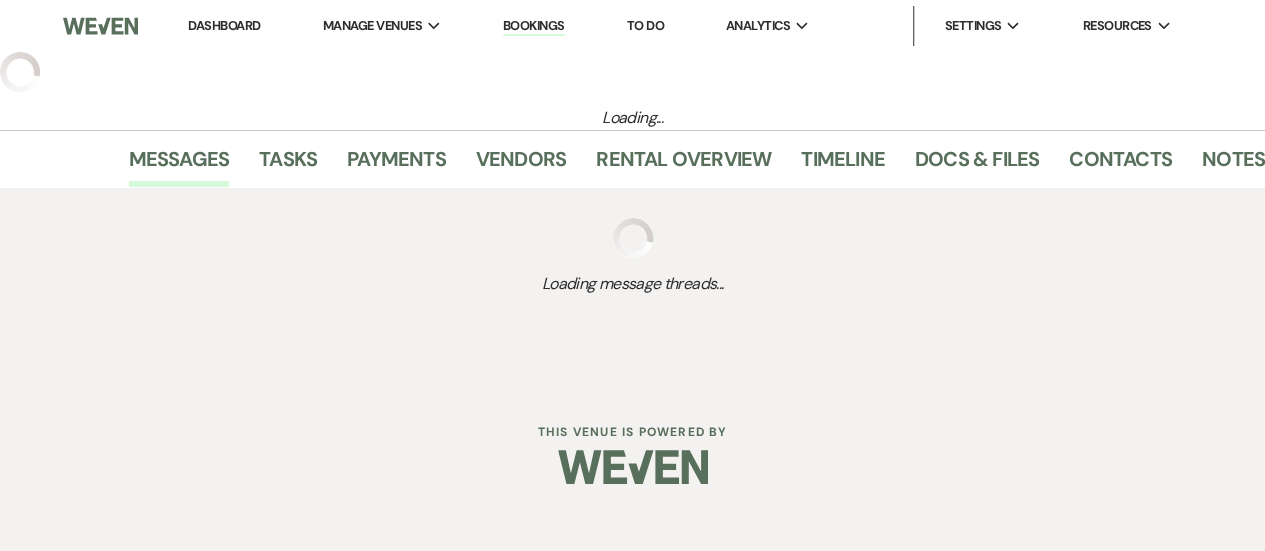 select on "5" 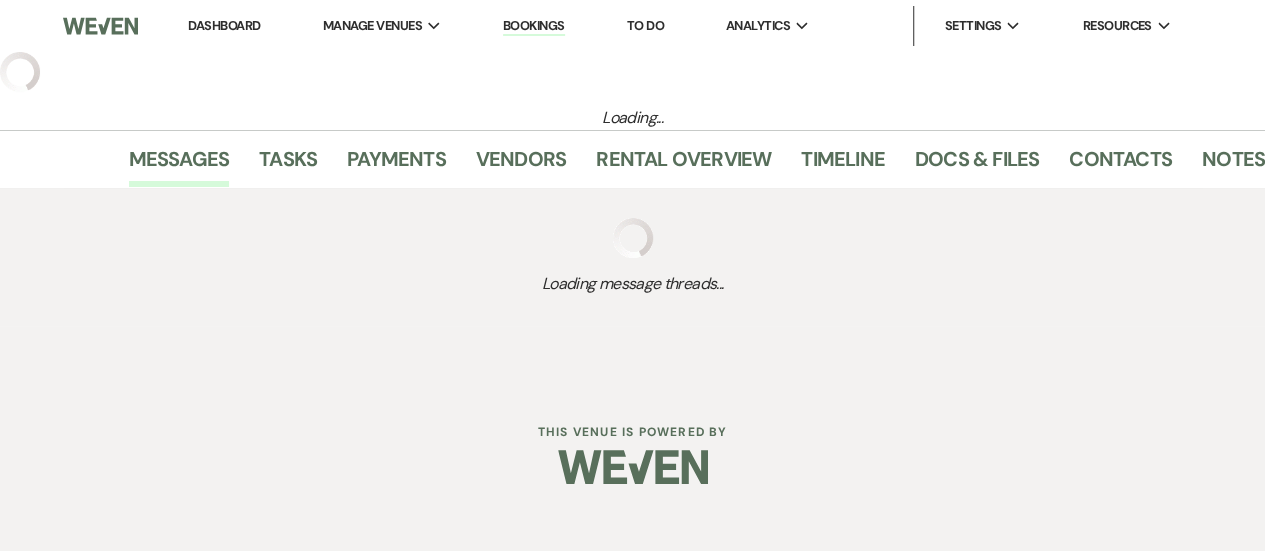 select on "4" 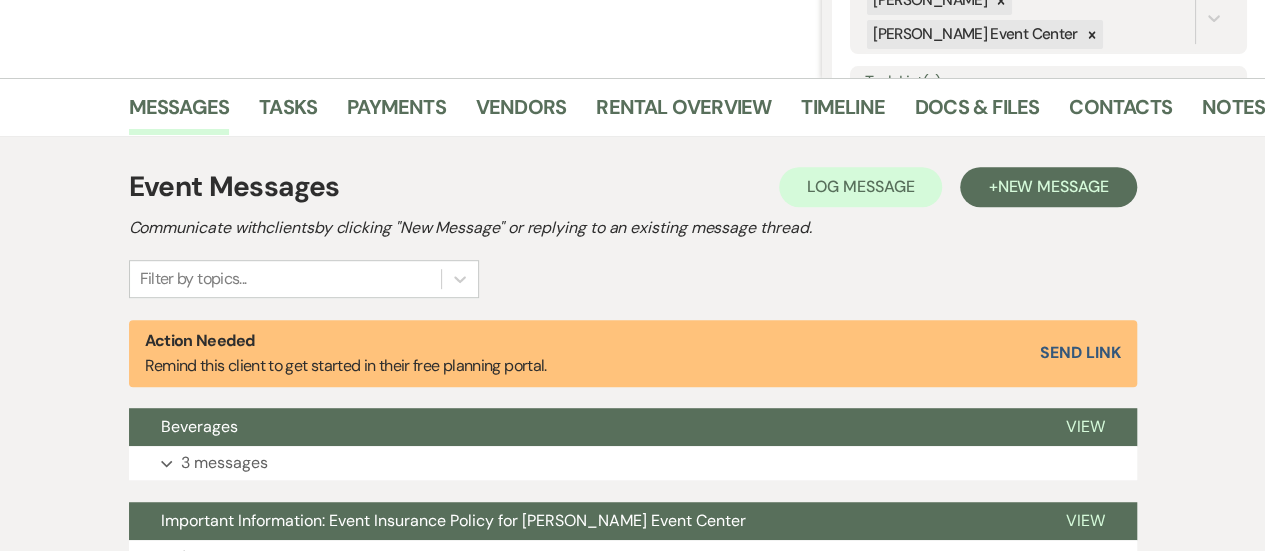 scroll, scrollTop: 412, scrollLeft: 0, axis: vertical 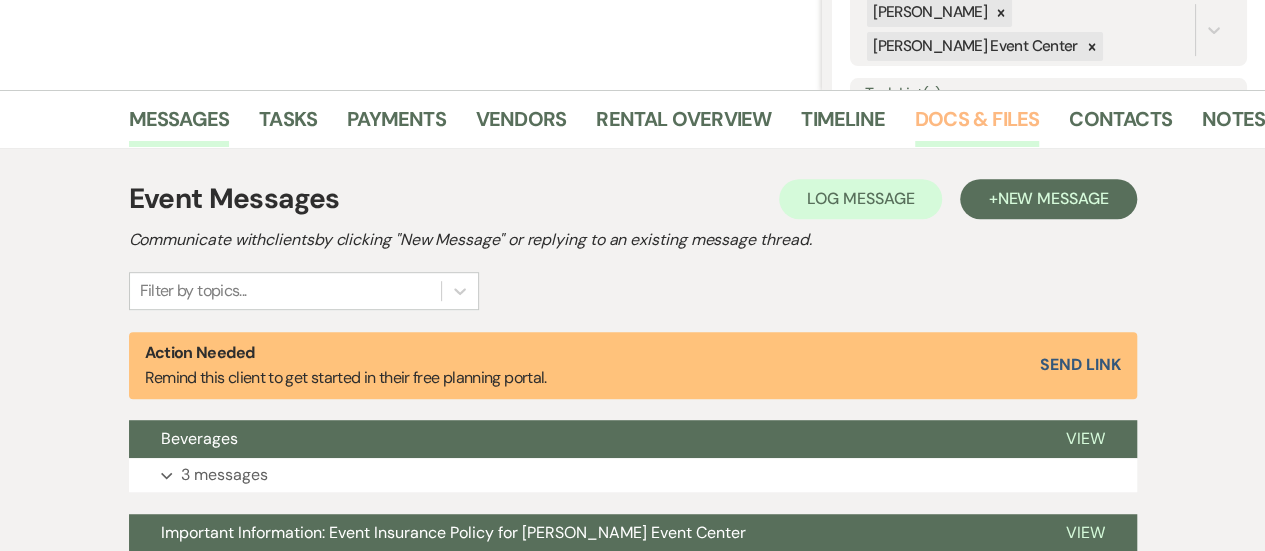 click on "Docs & Files" at bounding box center (977, 125) 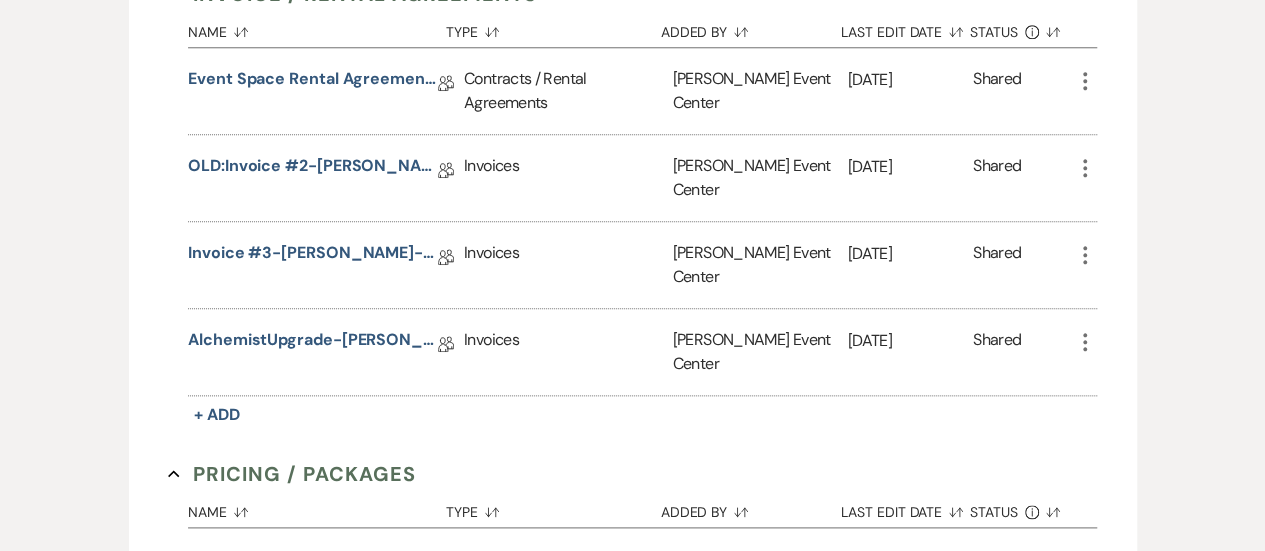 scroll, scrollTop: 910, scrollLeft: 0, axis: vertical 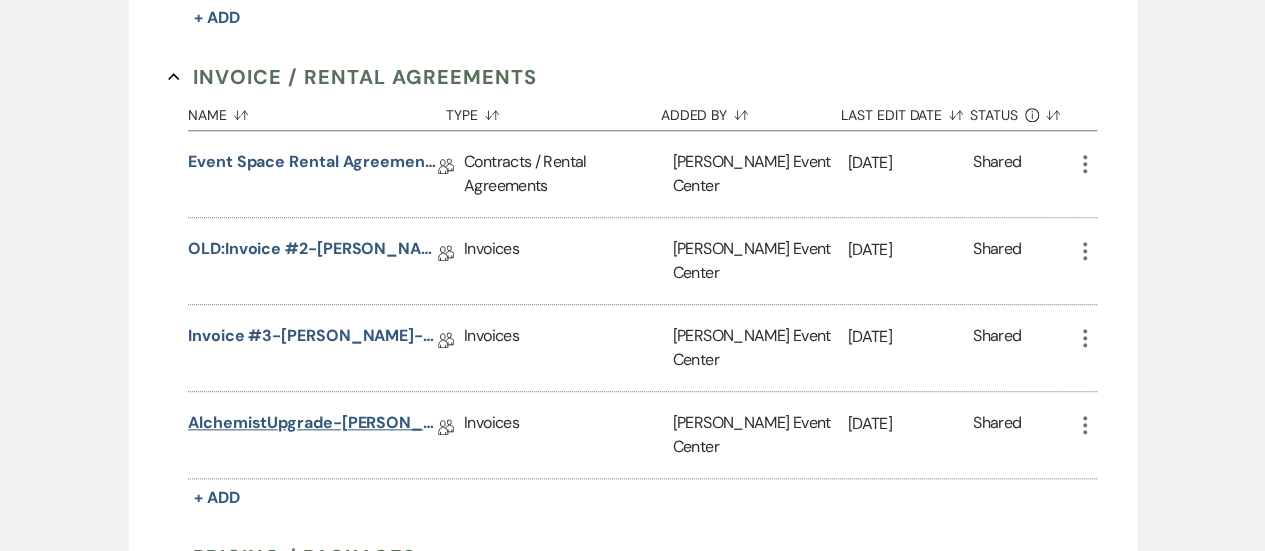 click on "AlchemistUpgrade-[PERSON_NAME]-9.12.25" at bounding box center [313, 426] 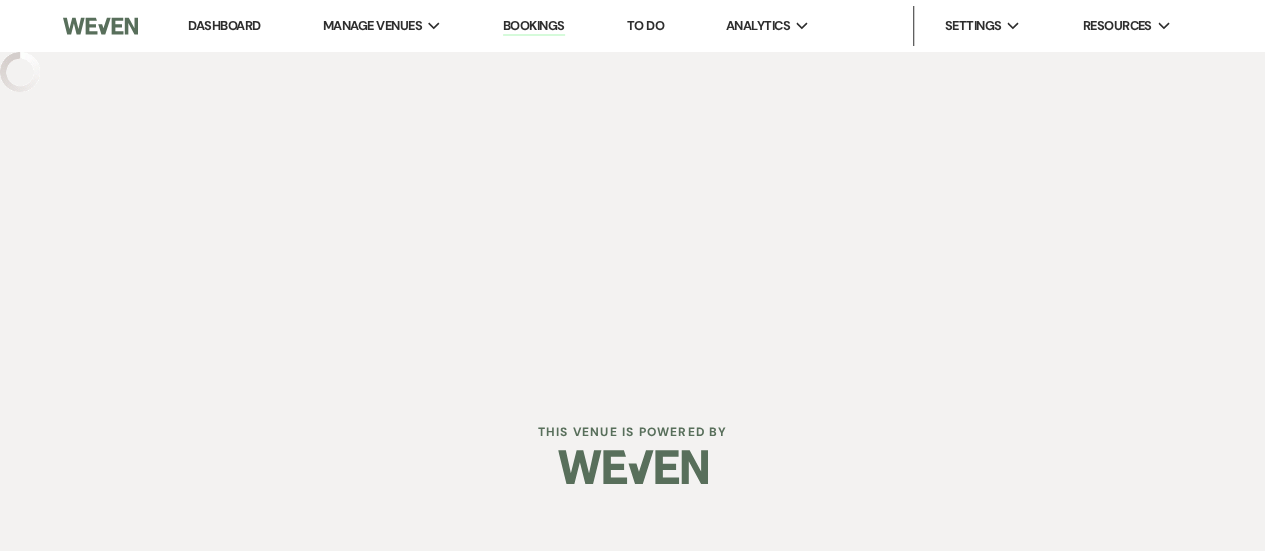 scroll, scrollTop: 0, scrollLeft: 0, axis: both 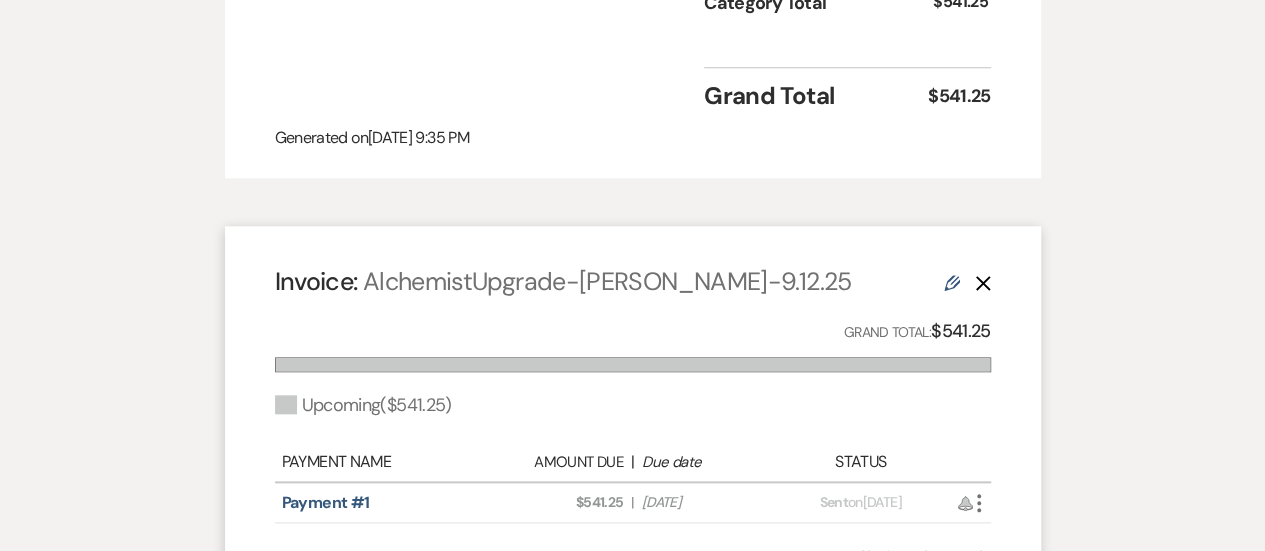 select on "5" 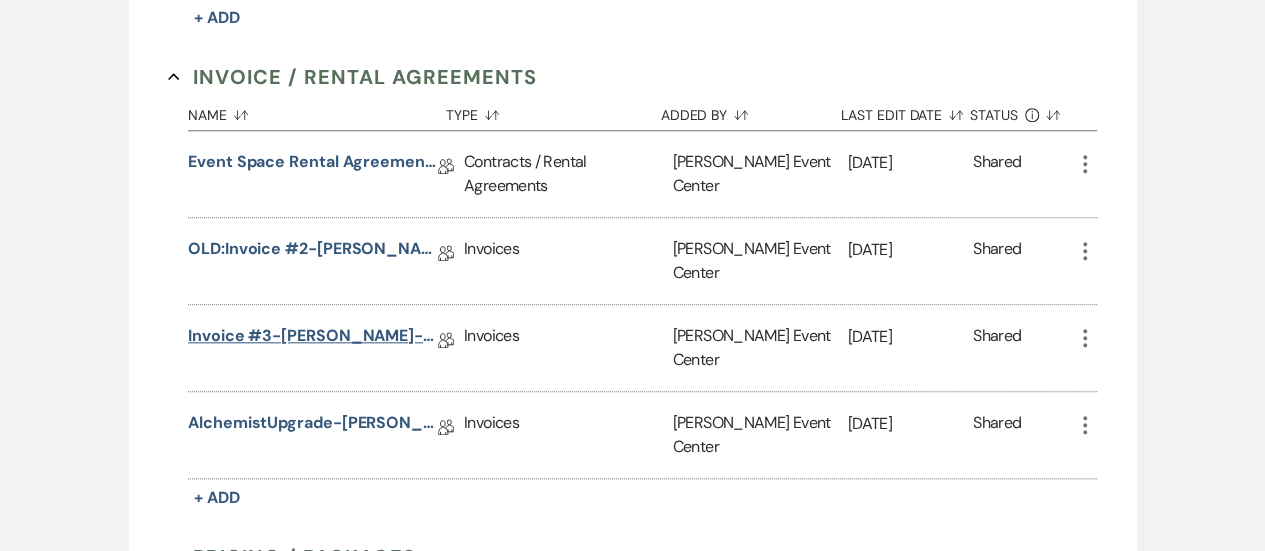 click on "Invoice #3-[PERSON_NAME]-Oasis-9.12.25" at bounding box center [313, 339] 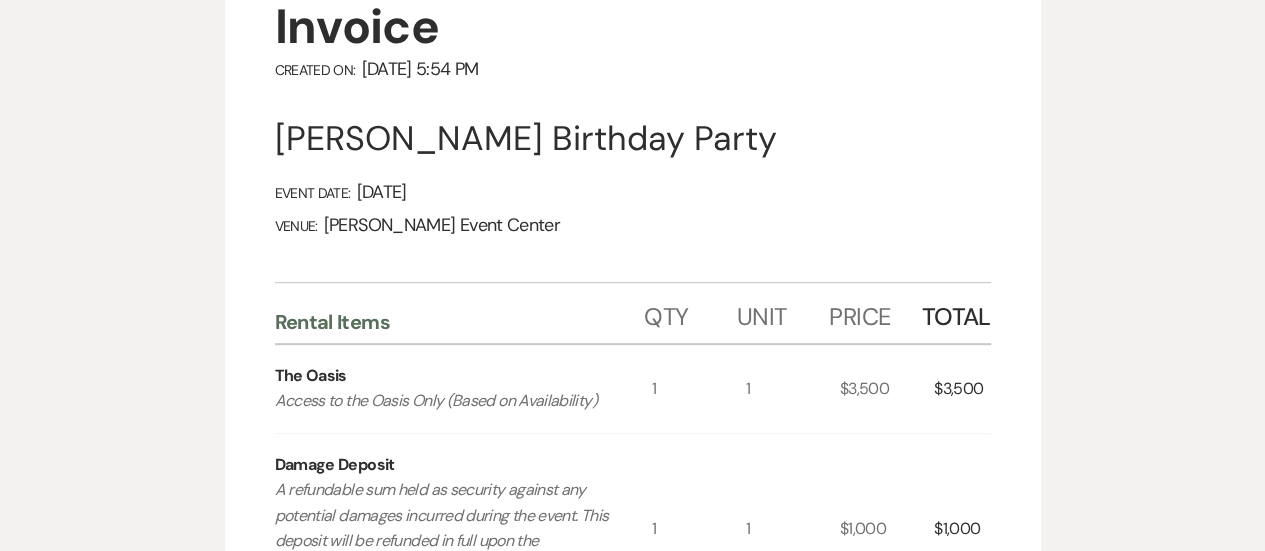 scroll, scrollTop: 227, scrollLeft: 0, axis: vertical 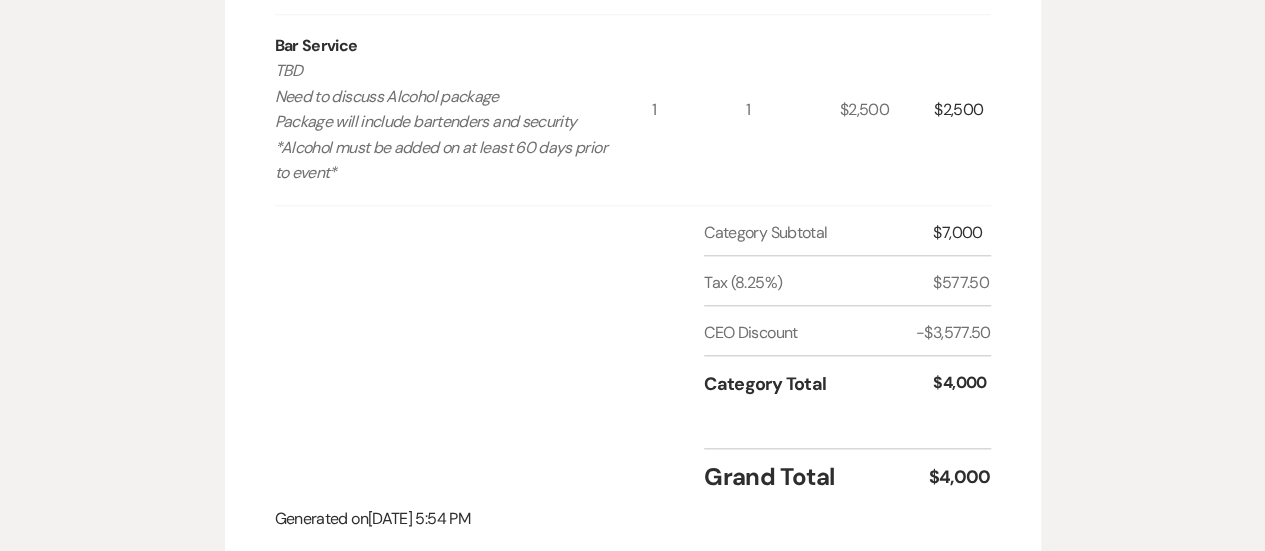 select on "5" 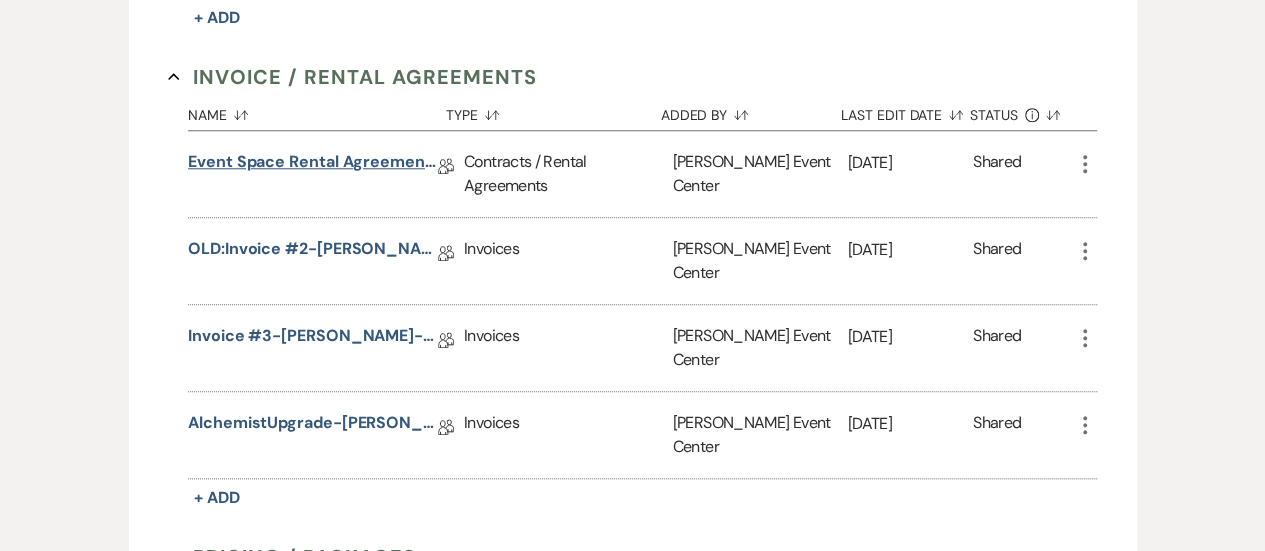 click on "Event Space Rental Agreement-[PERSON_NAME]-Oasis-9.12.25" at bounding box center (313, 165) 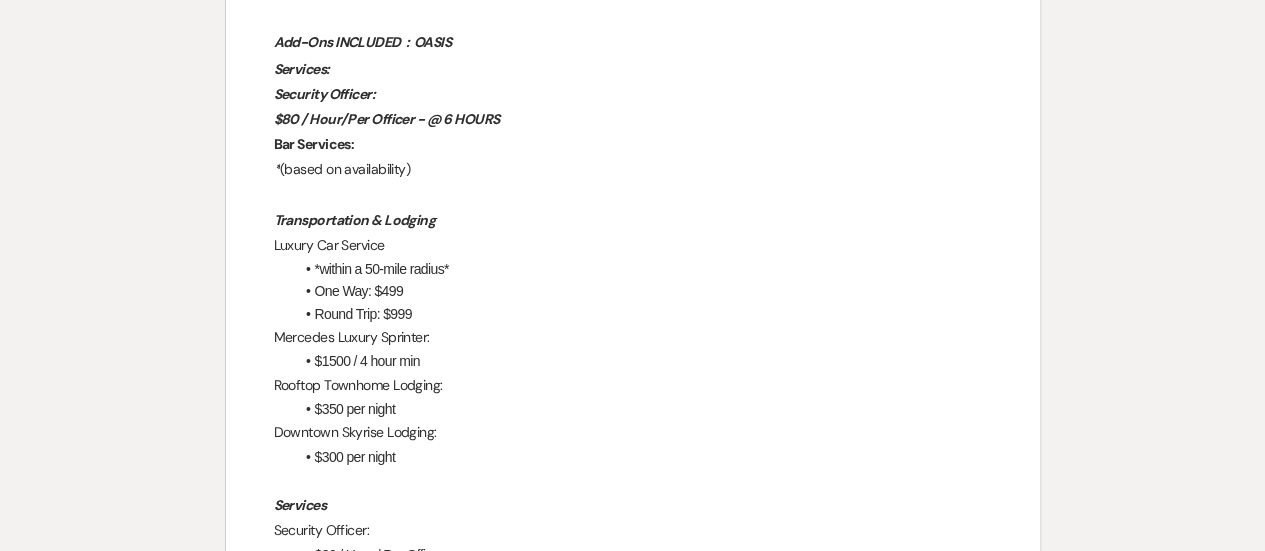 scroll, scrollTop: 0, scrollLeft: 0, axis: both 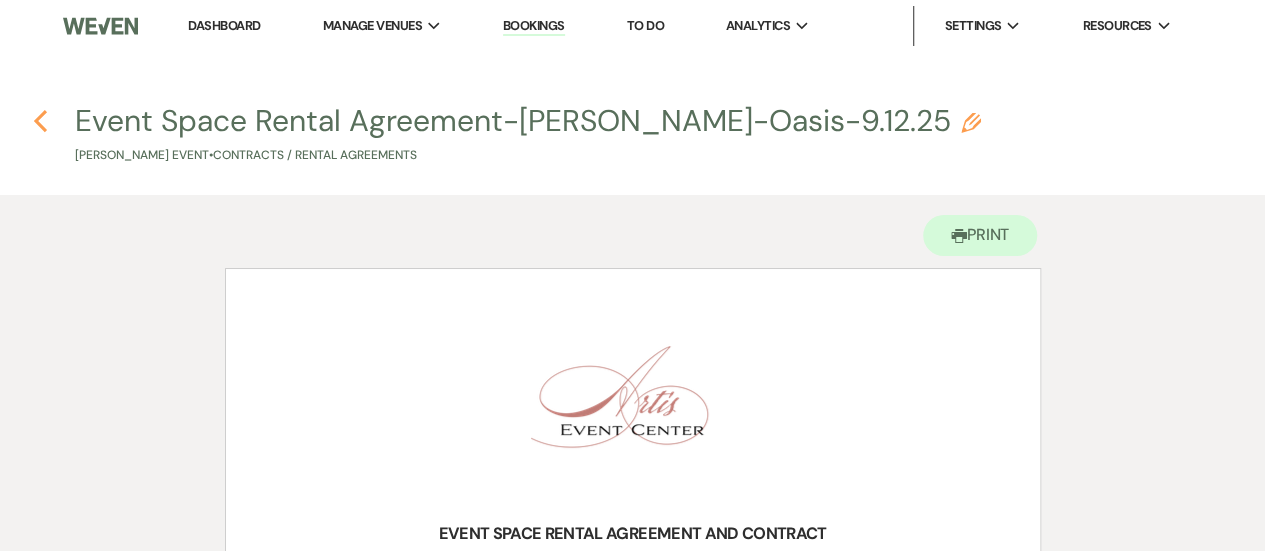 click on "Previous" 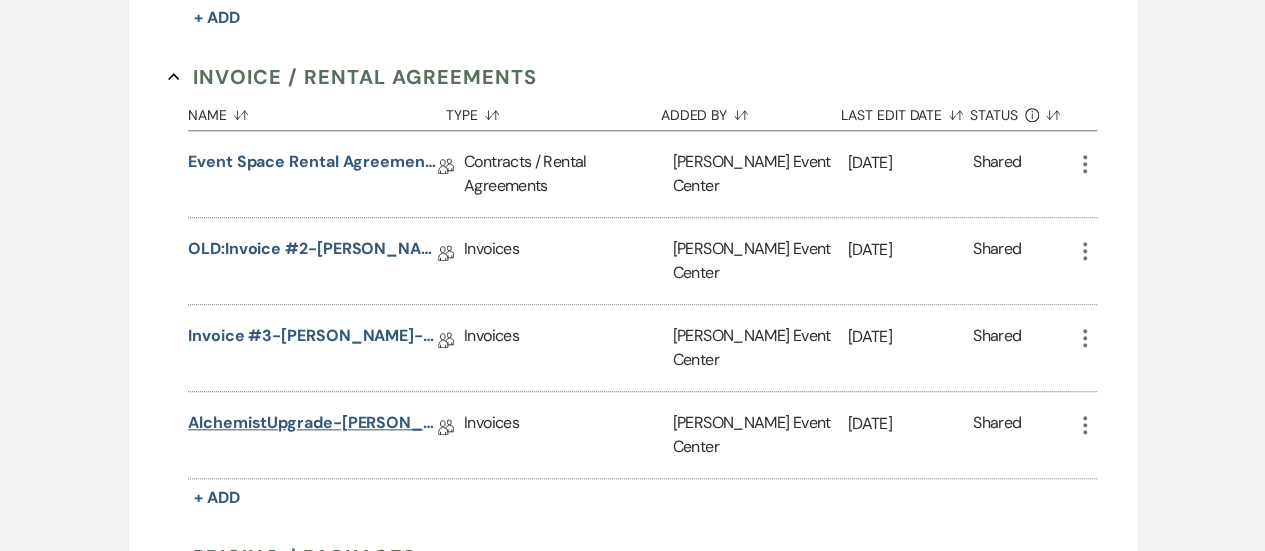 click on "AlchemistUpgrade-[PERSON_NAME]-9.12.25" at bounding box center [313, 426] 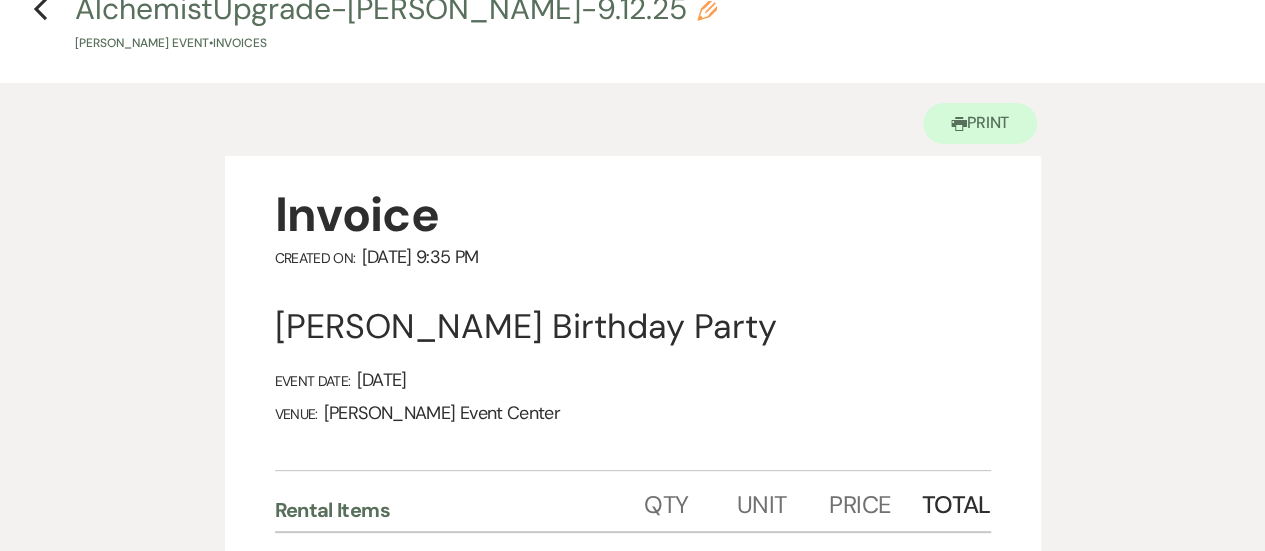 scroll, scrollTop: 42, scrollLeft: 0, axis: vertical 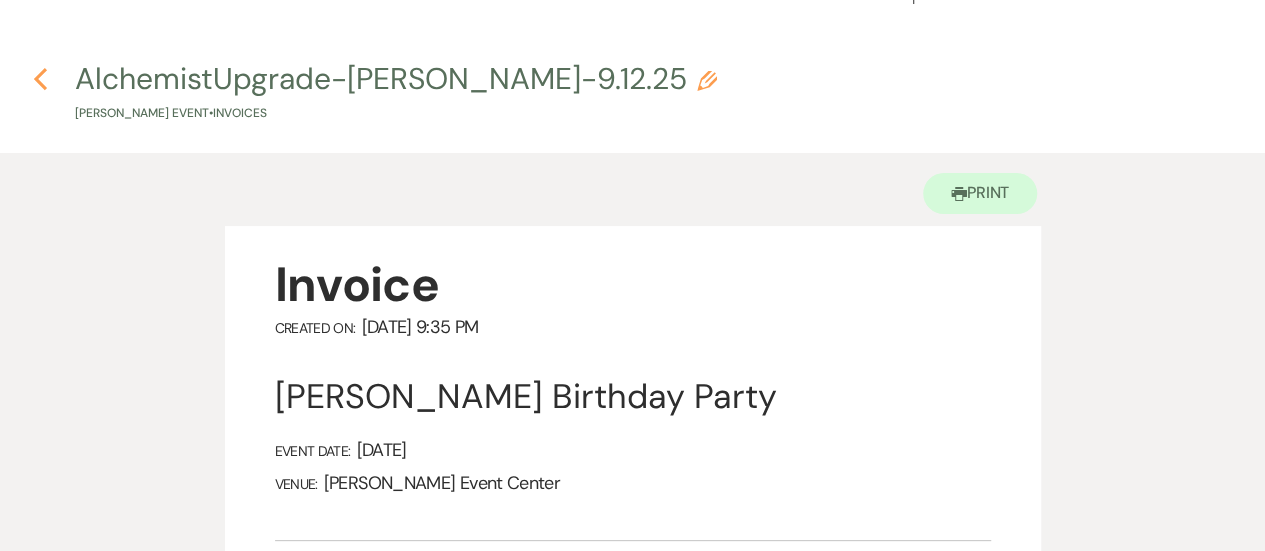 click on "Previous" 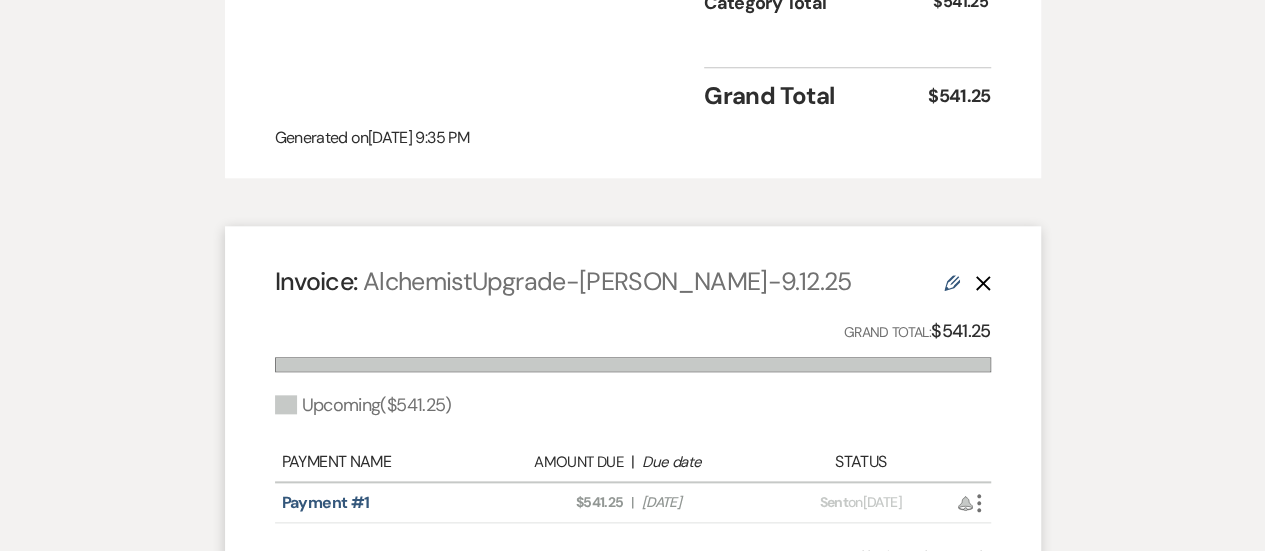select on "5" 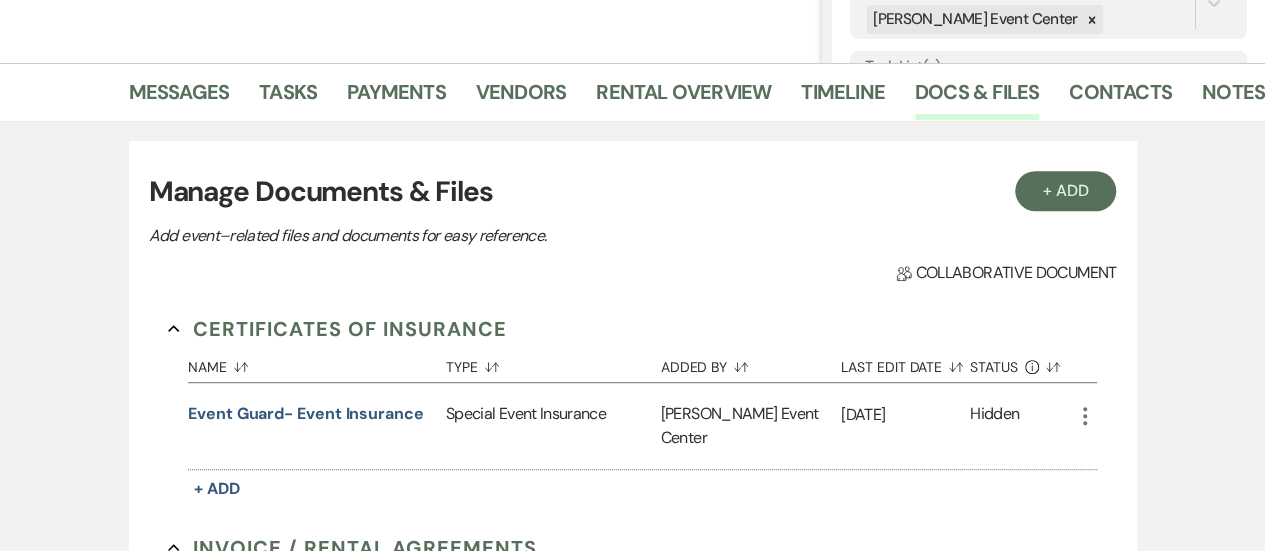 scroll, scrollTop: 428, scrollLeft: 0, axis: vertical 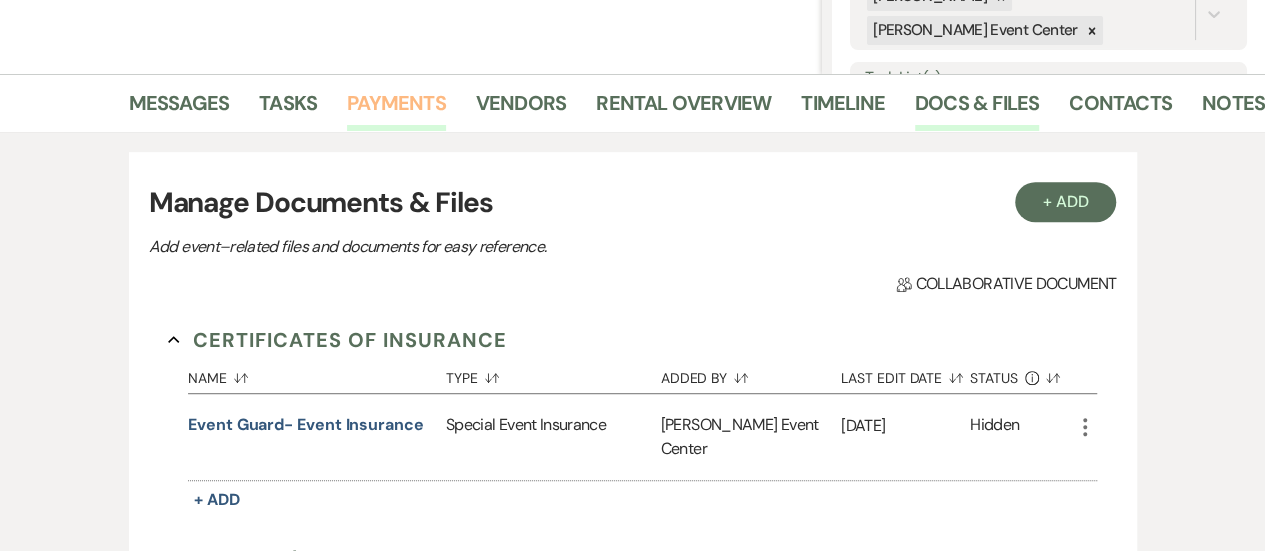 click on "Payments" at bounding box center [396, 109] 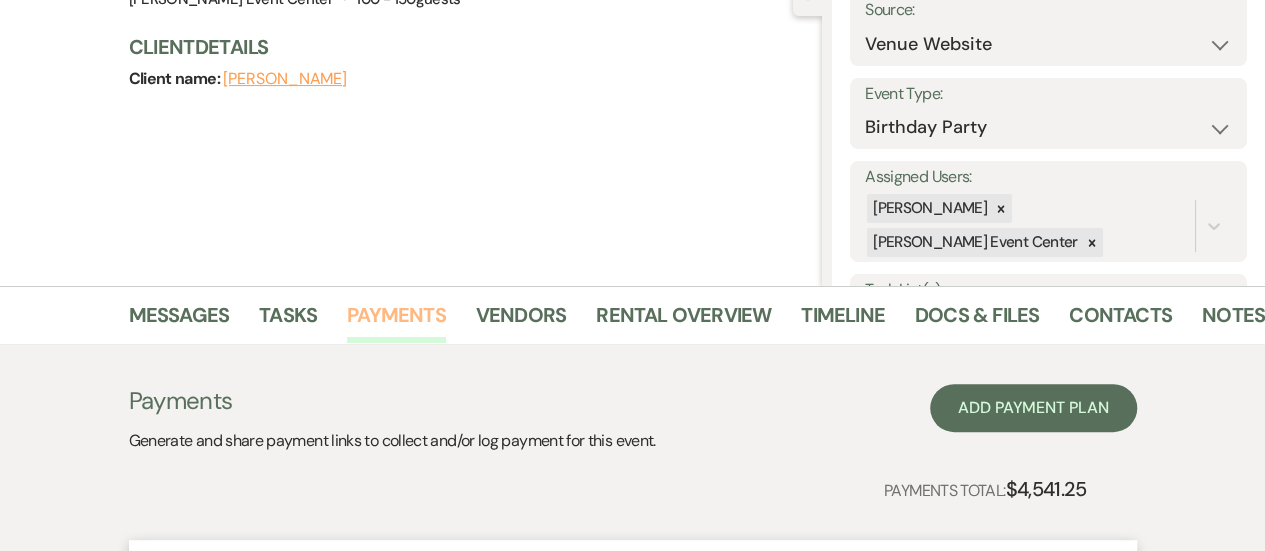 scroll, scrollTop: 428, scrollLeft: 0, axis: vertical 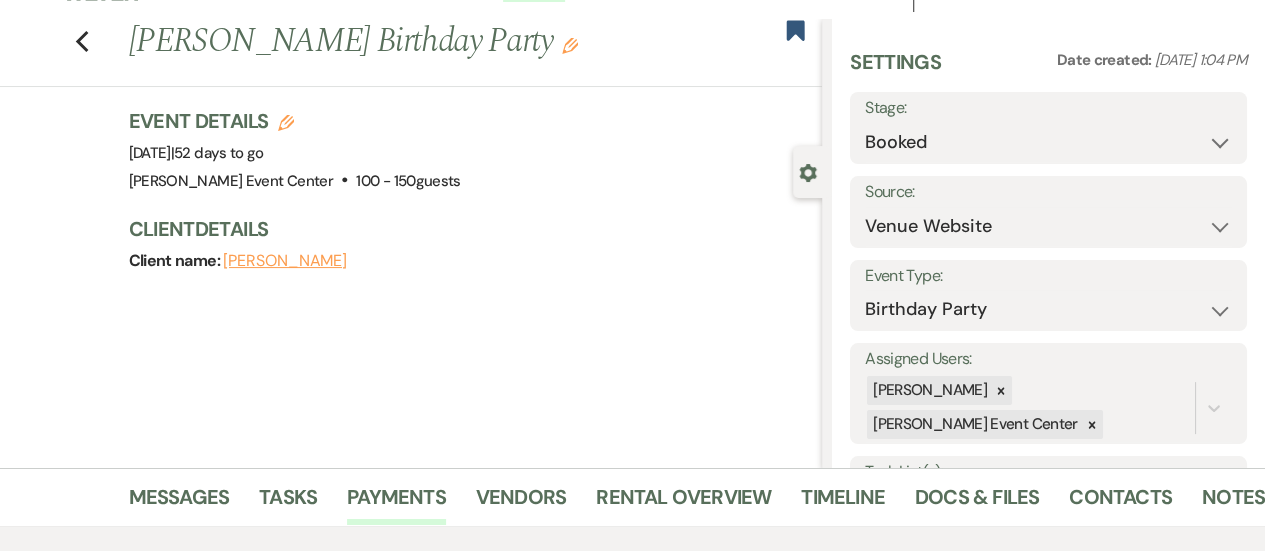 click on "Previous" 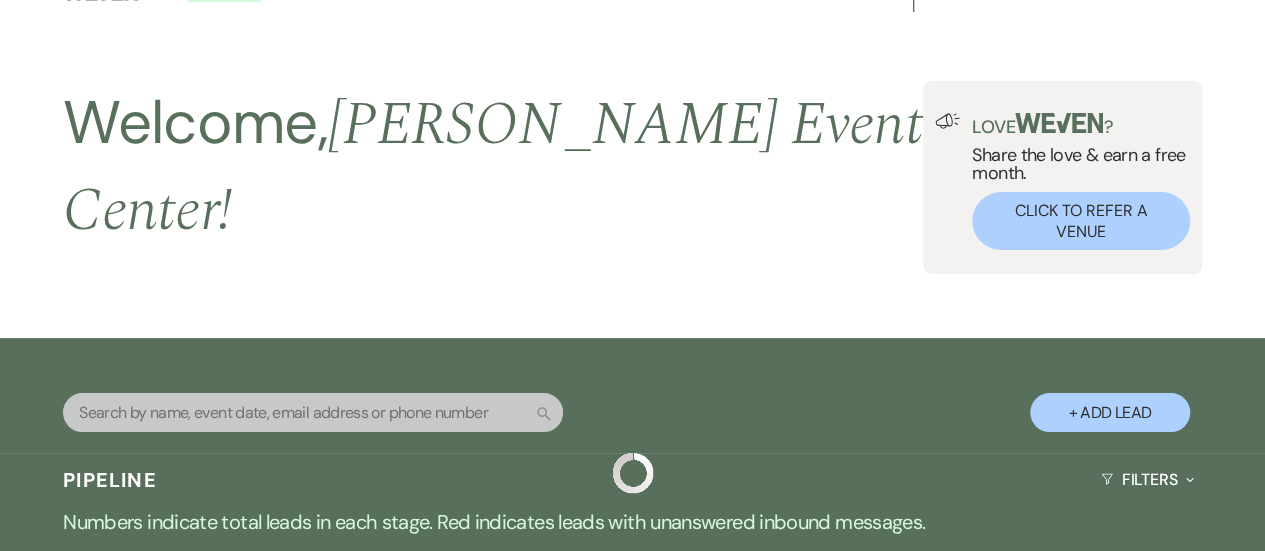 scroll, scrollTop: 1561, scrollLeft: 0, axis: vertical 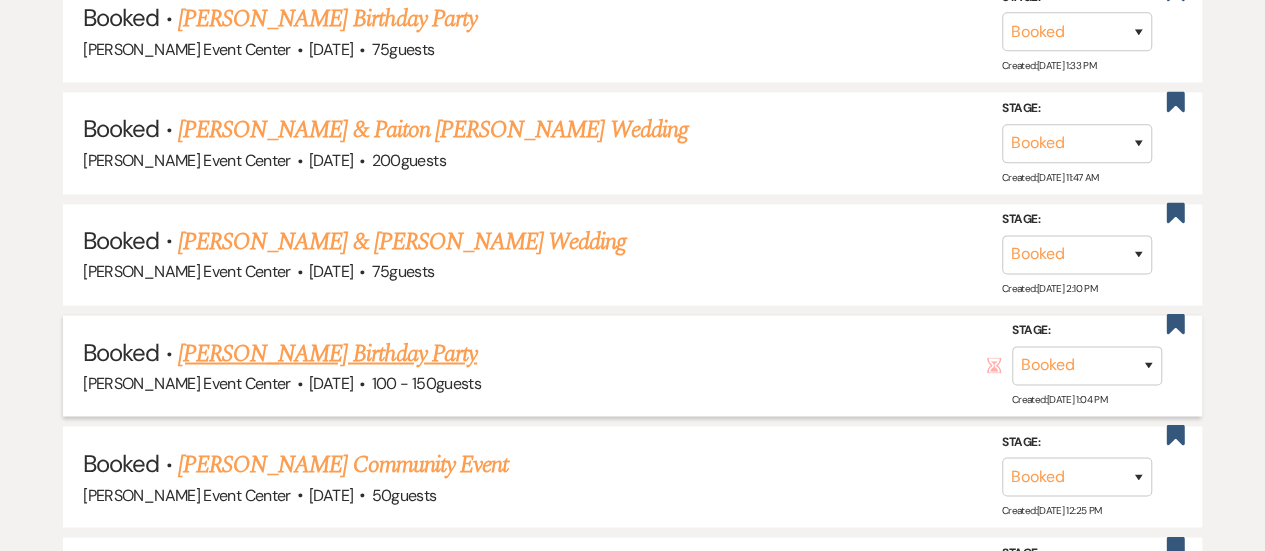 click on "[PERSON_NAME] Birthday Party" at bounding box center (327, 353) 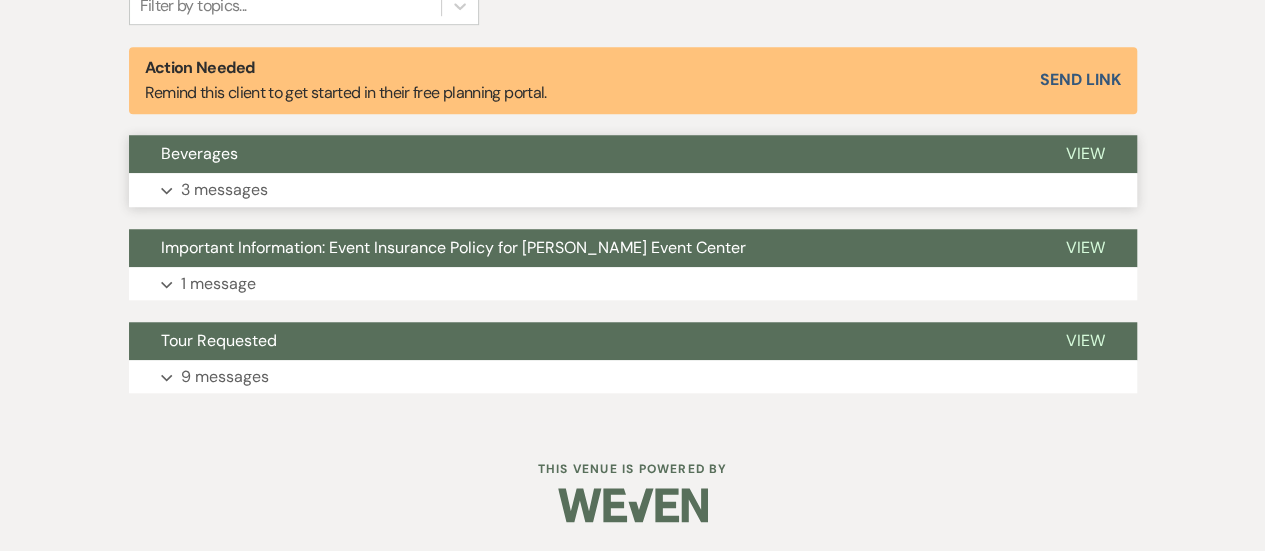 scroll, scrollTop: 697, scrollLeft: 0, axis: vertical 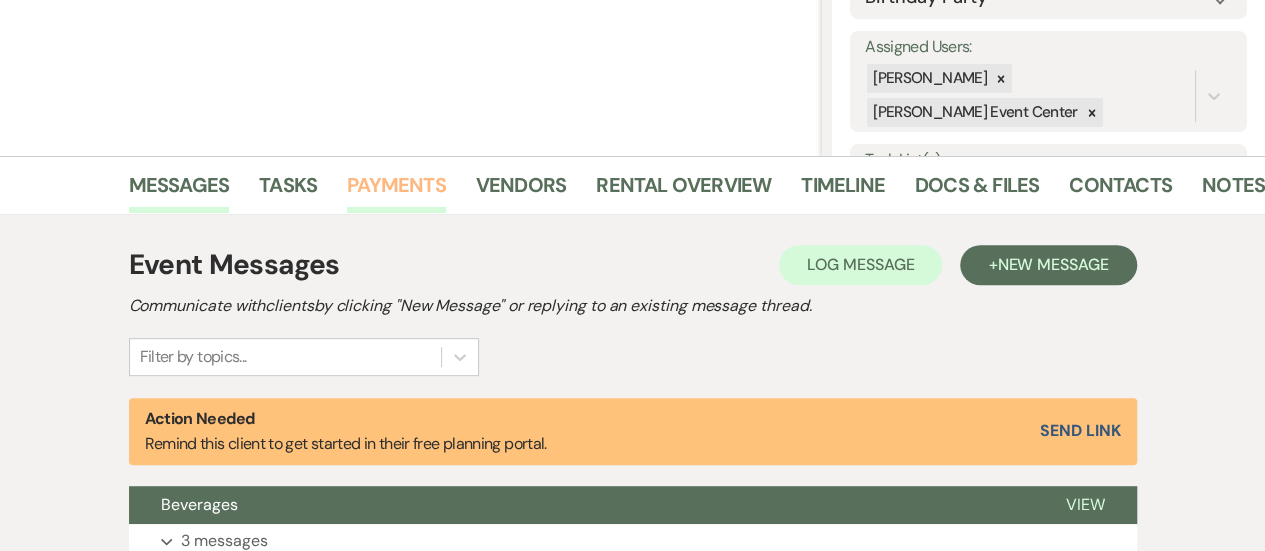click on "Payments" at bounding box center [396, 191] 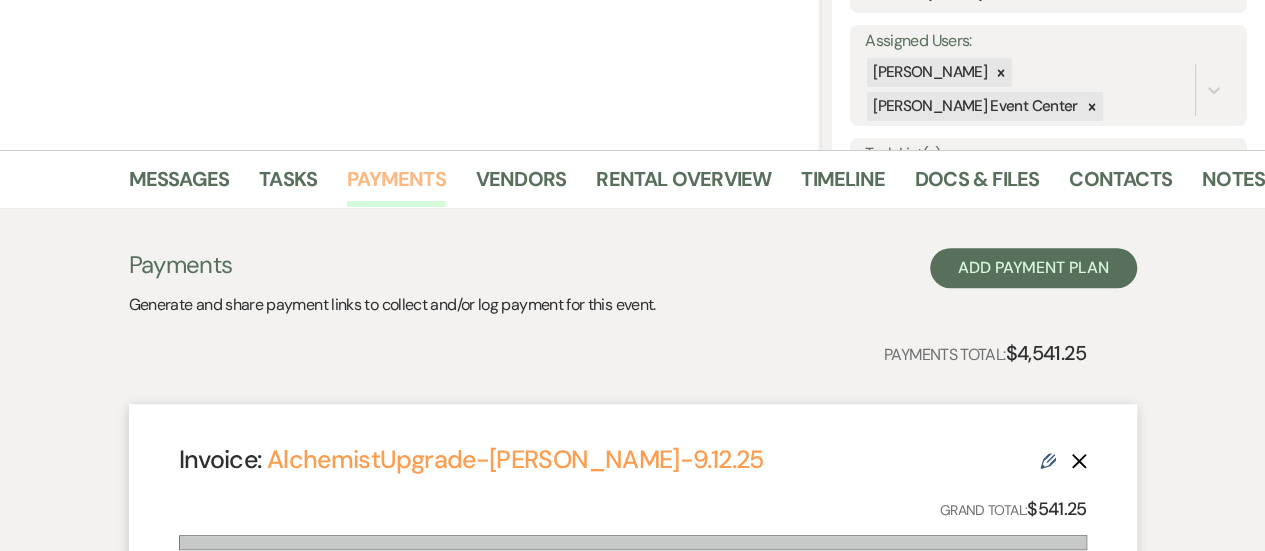 scroll, scrollTop: 345, scrollLeft: 0, axis: vertical 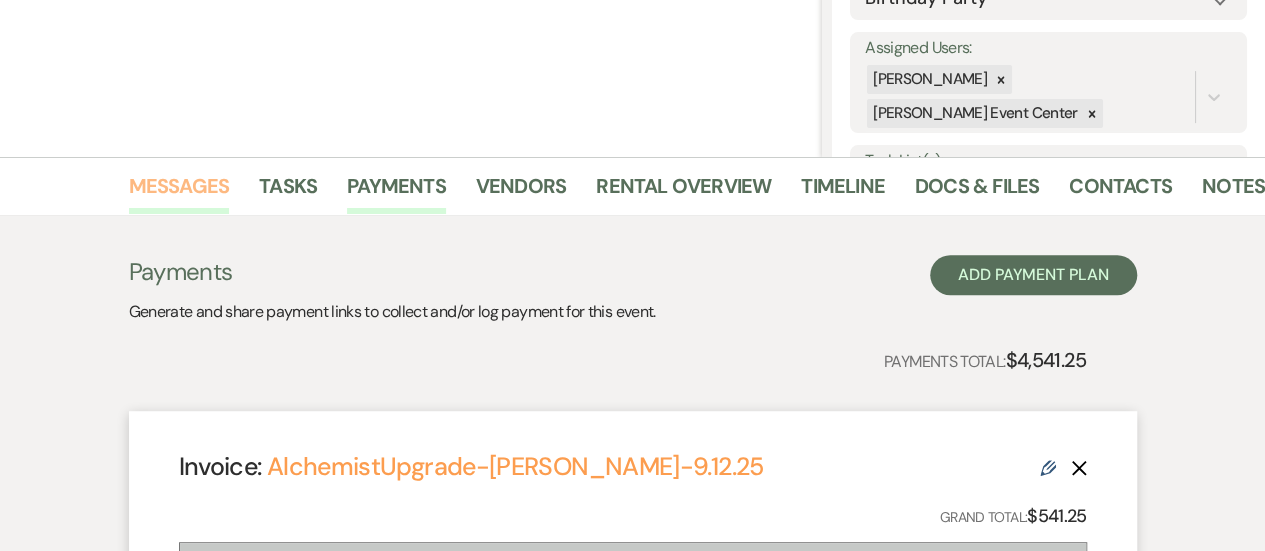 click on "Messages" at bounding box center (179, 192) 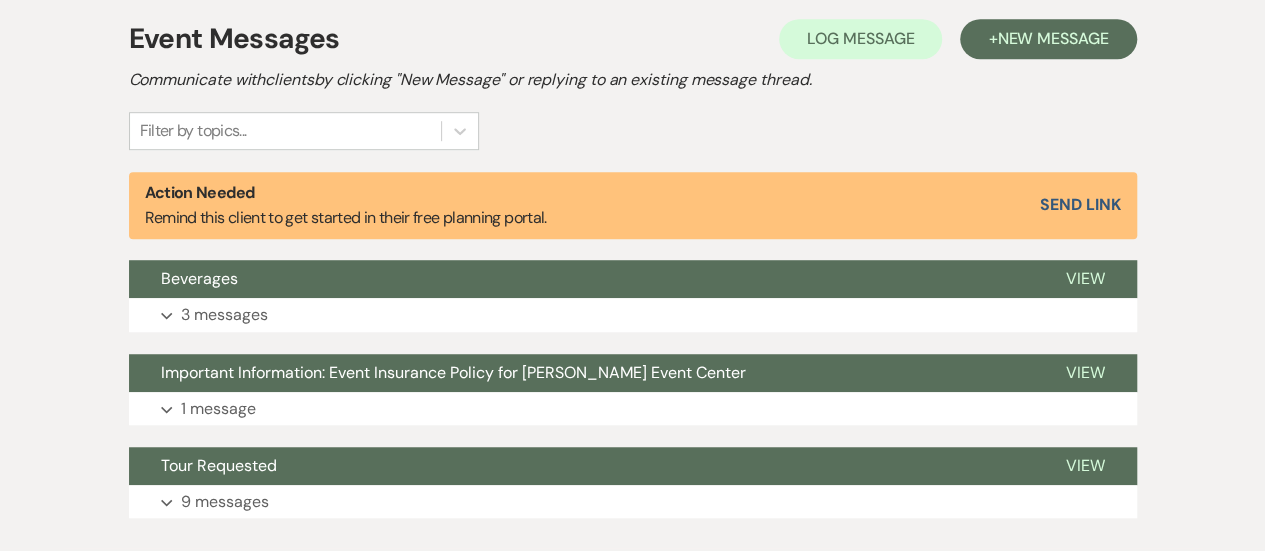 scroll, scrollTop: 697, scrollLeft: 0, axis: vertical 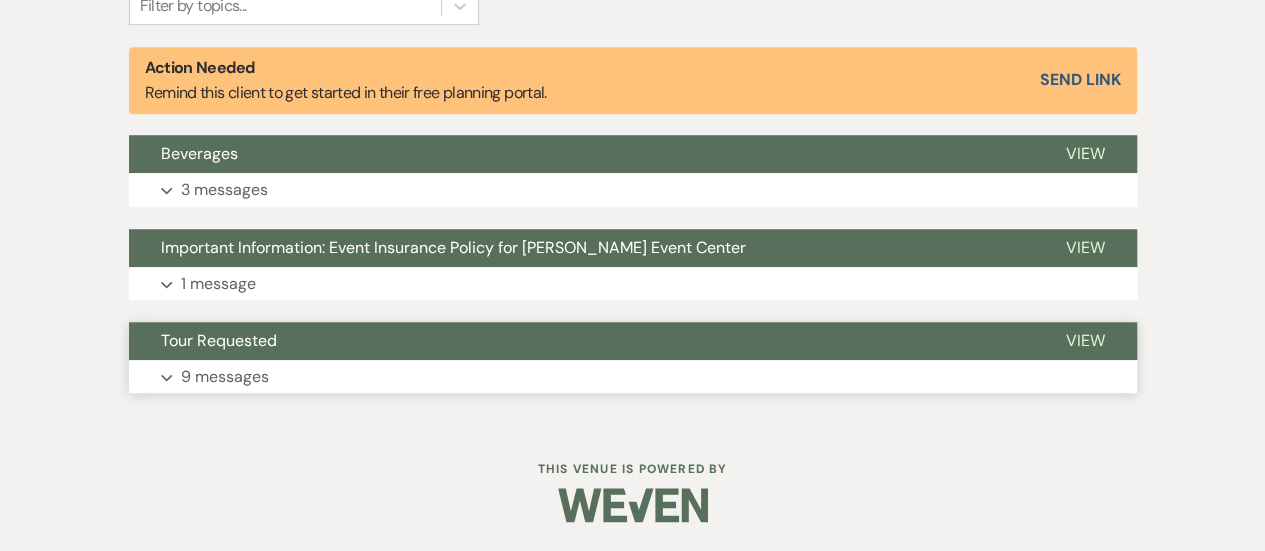 click on "View" at bounding box center [1085, 340] 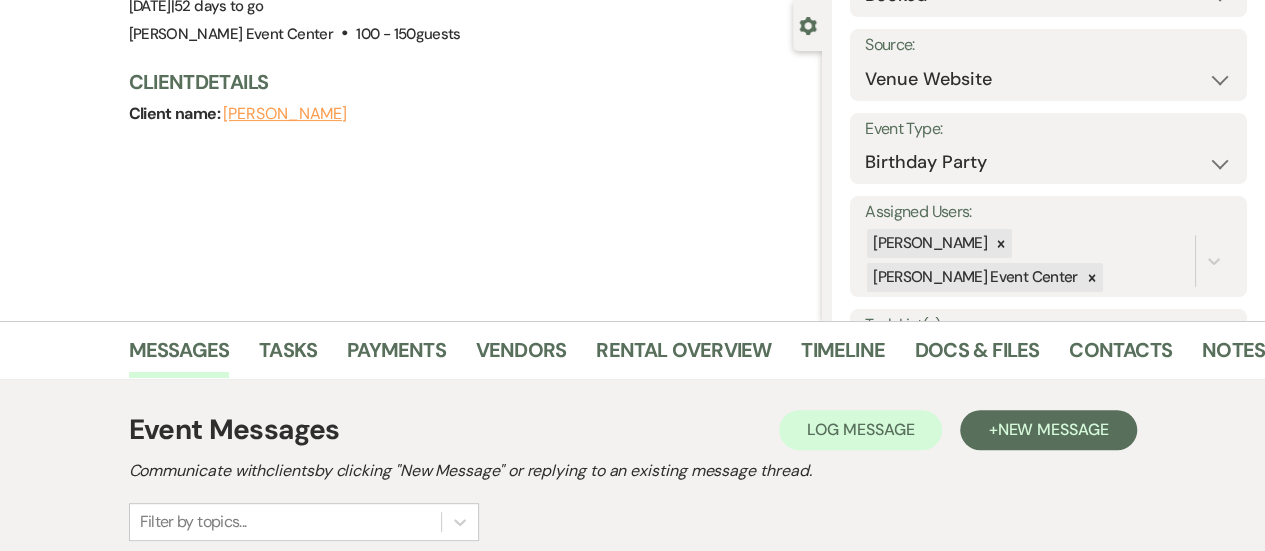 scroll, scrollTop: 176, scrollLeft: 0, axis: vertical 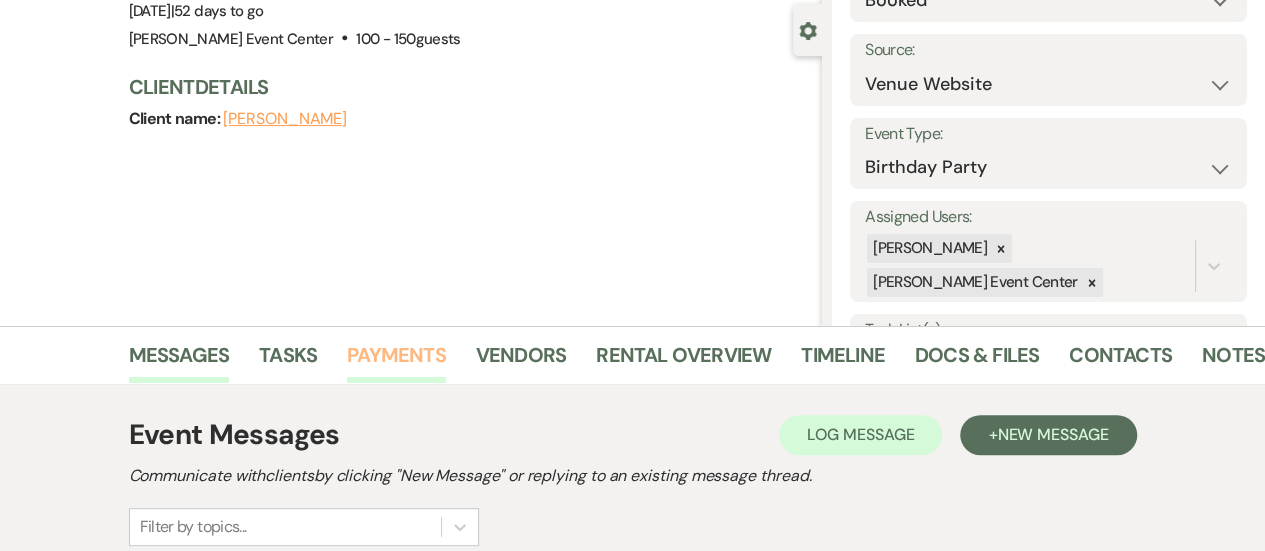 click on "Payments" at bounding box center [396, 361] 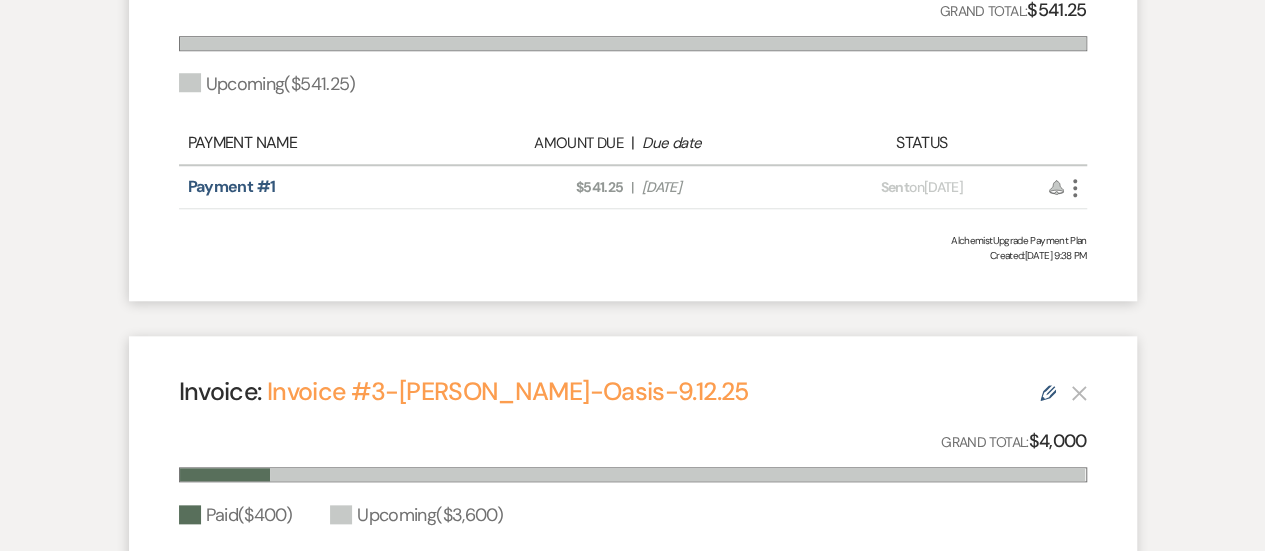 scroll, scrollTop: 362, scrollLeft: 0, axis: vertical 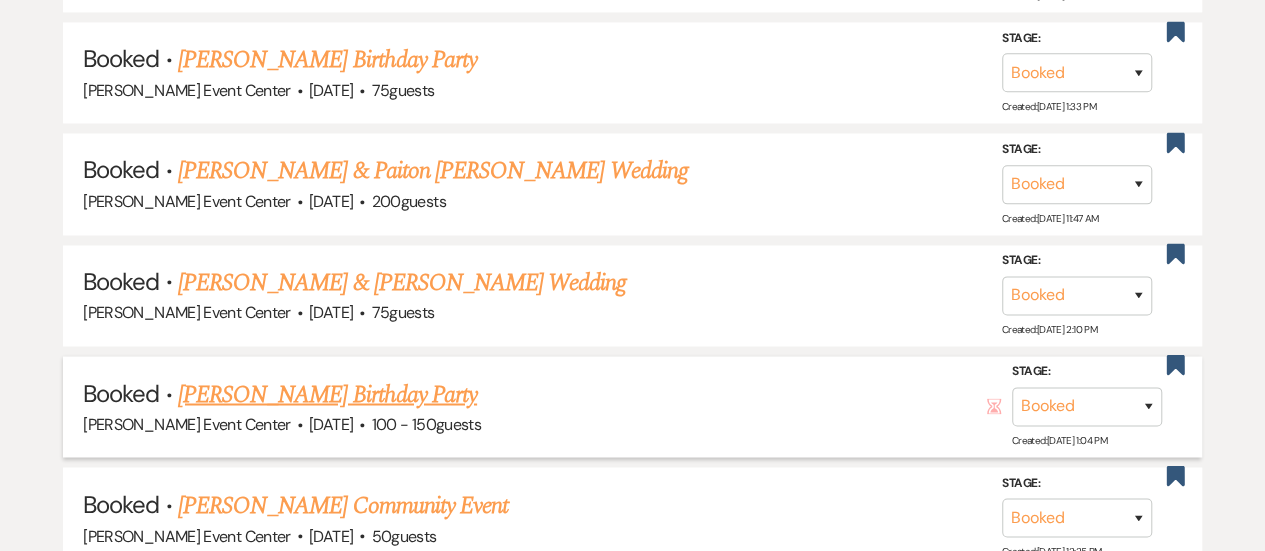 click 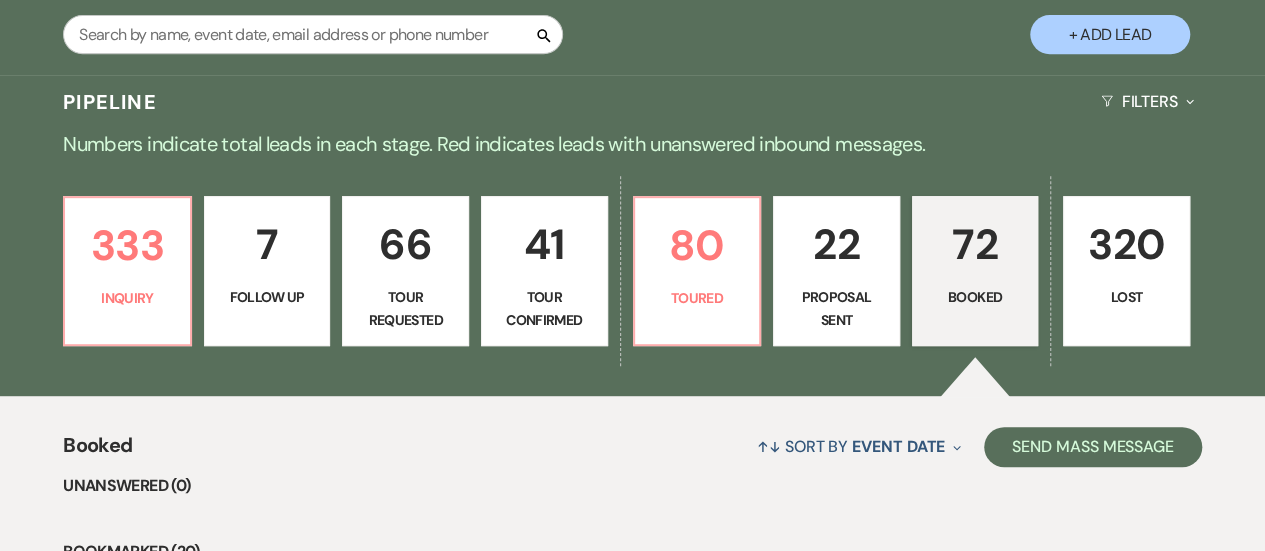 scroll, scrollTop: 385, scrollLeft: 0, axis: vertical 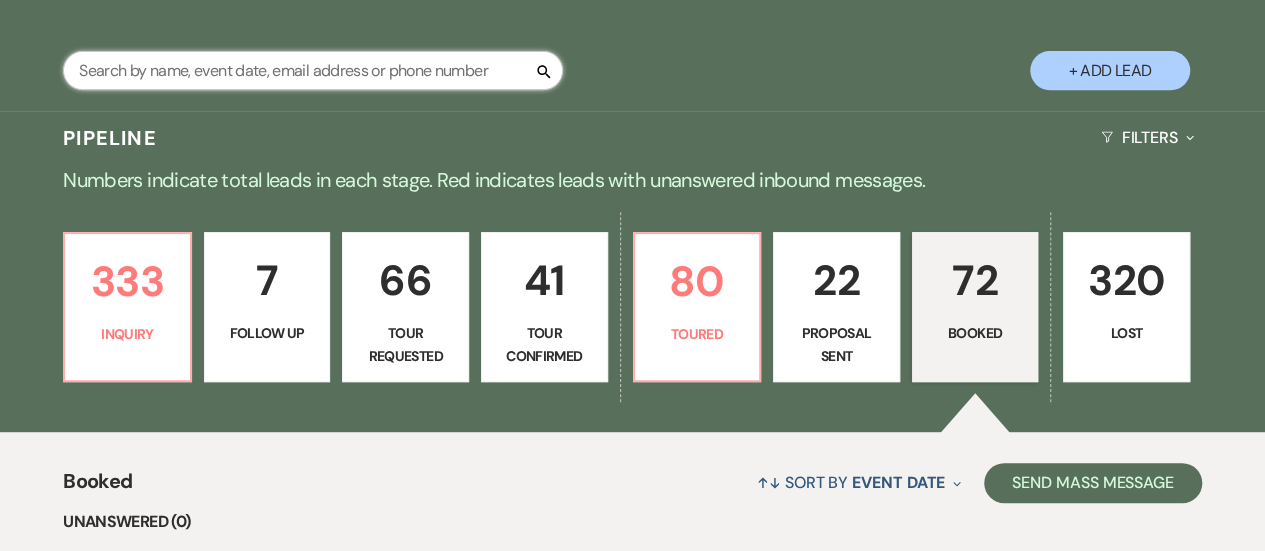 click at bounding box center (313, 70) 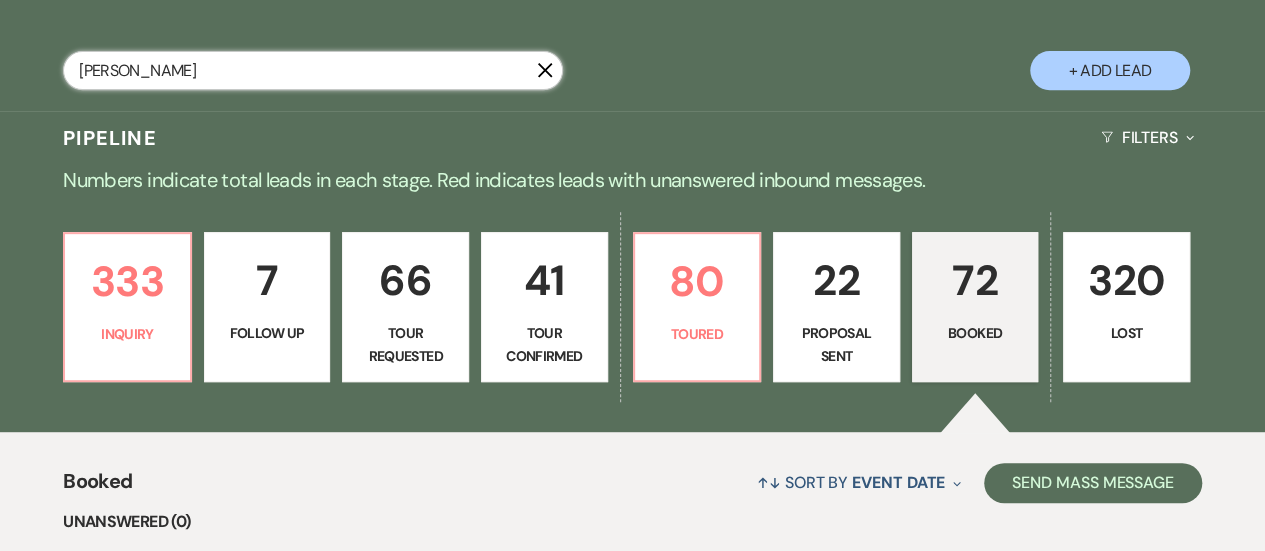 type on "[PERSON_NAME]" 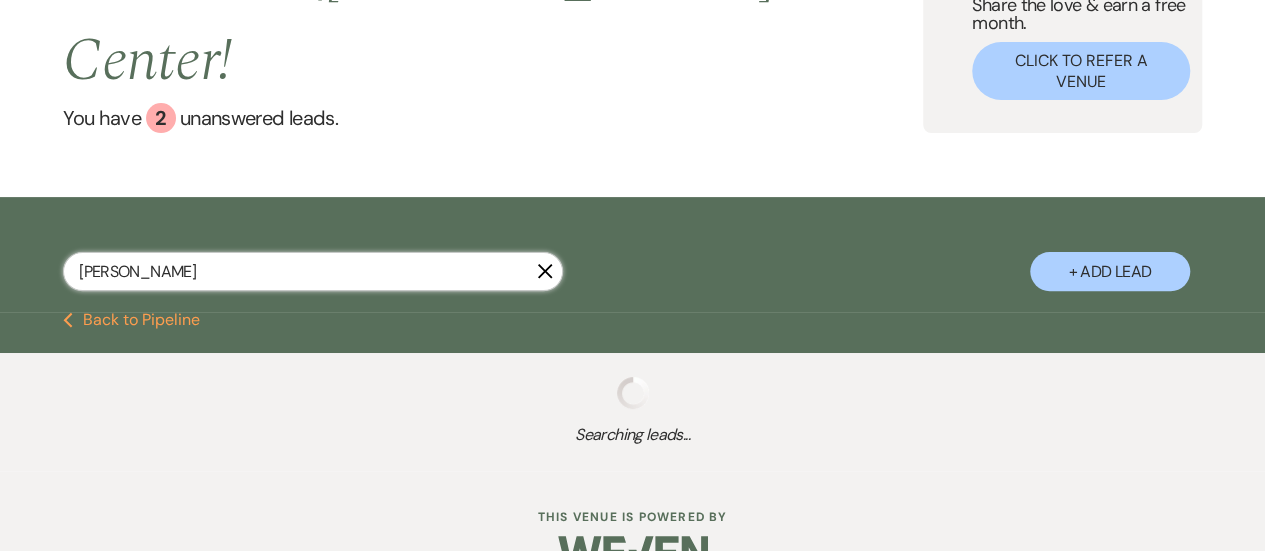 scroll, scrollTop: 385, scrollLeft: 0, axis: vertical 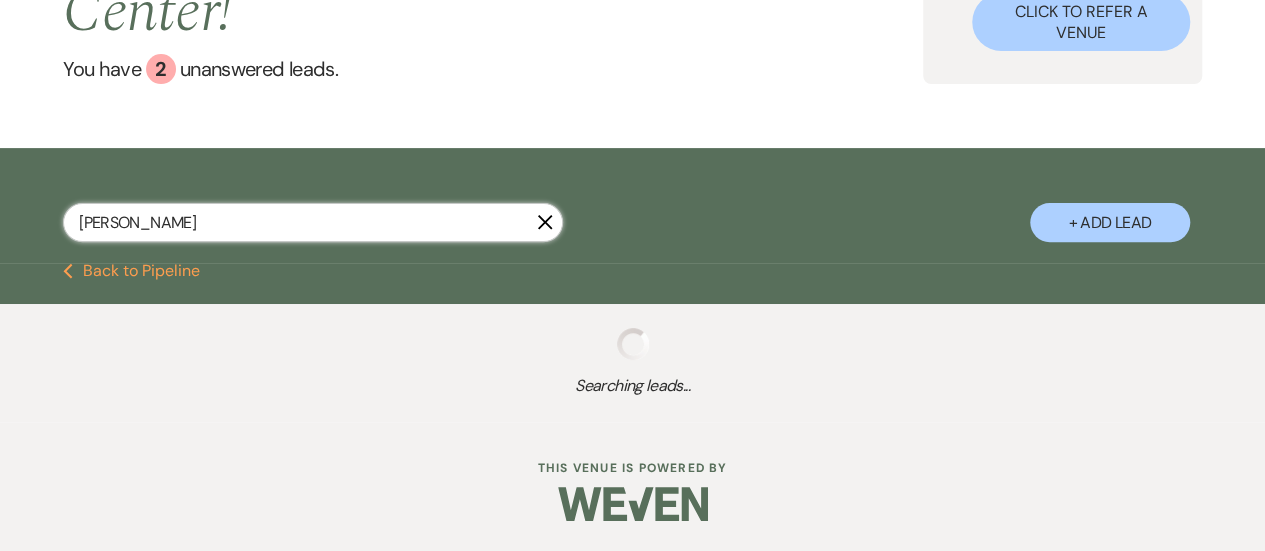 select on "8" 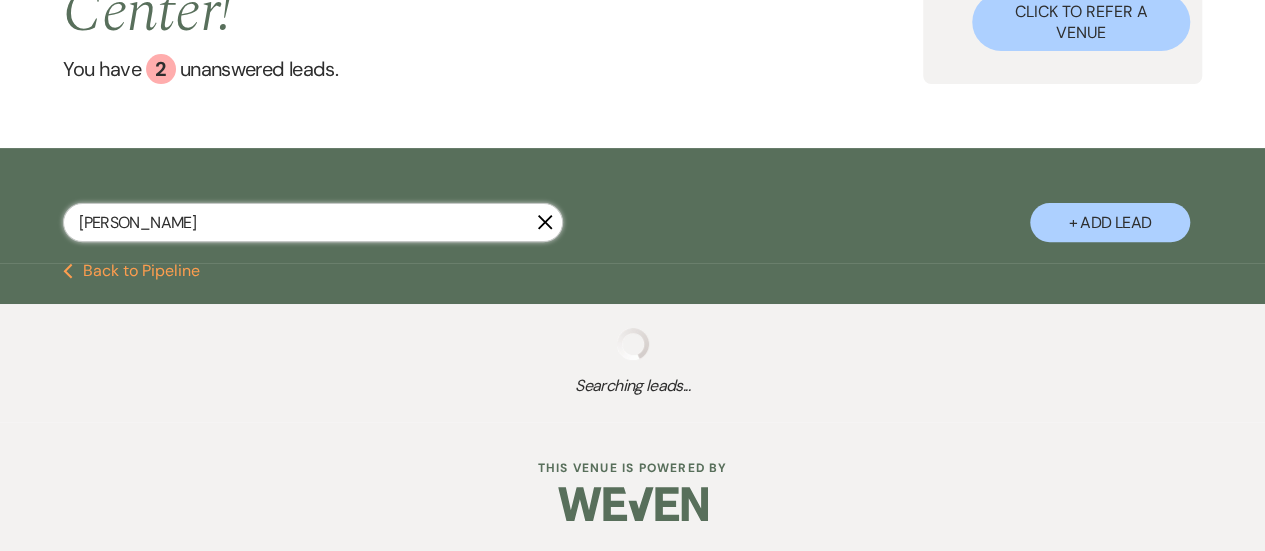 select on "8" 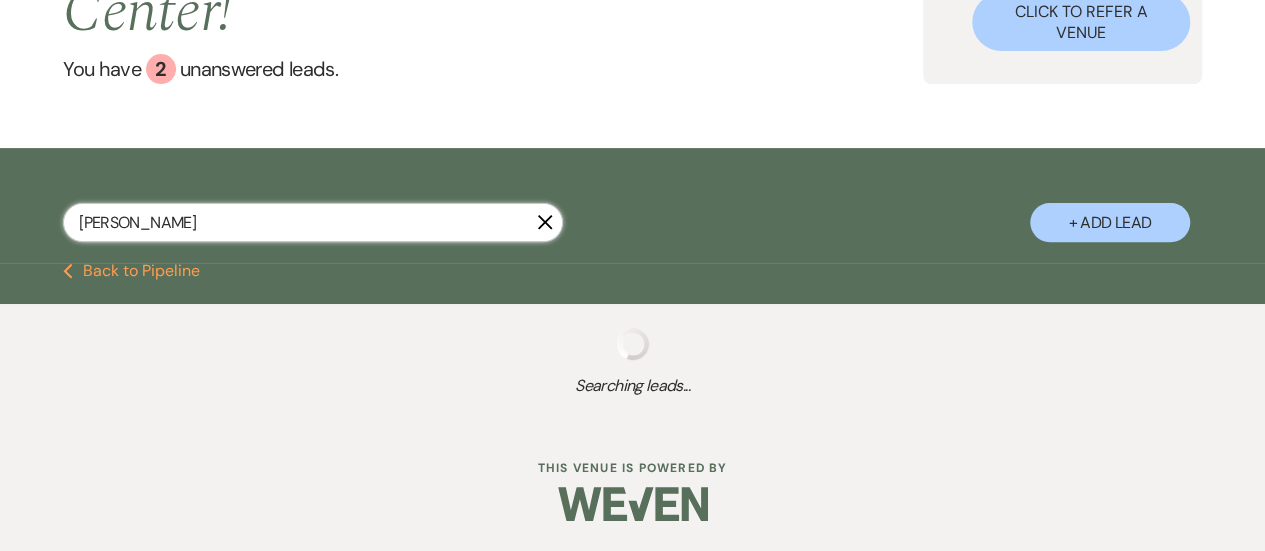 select on "8" 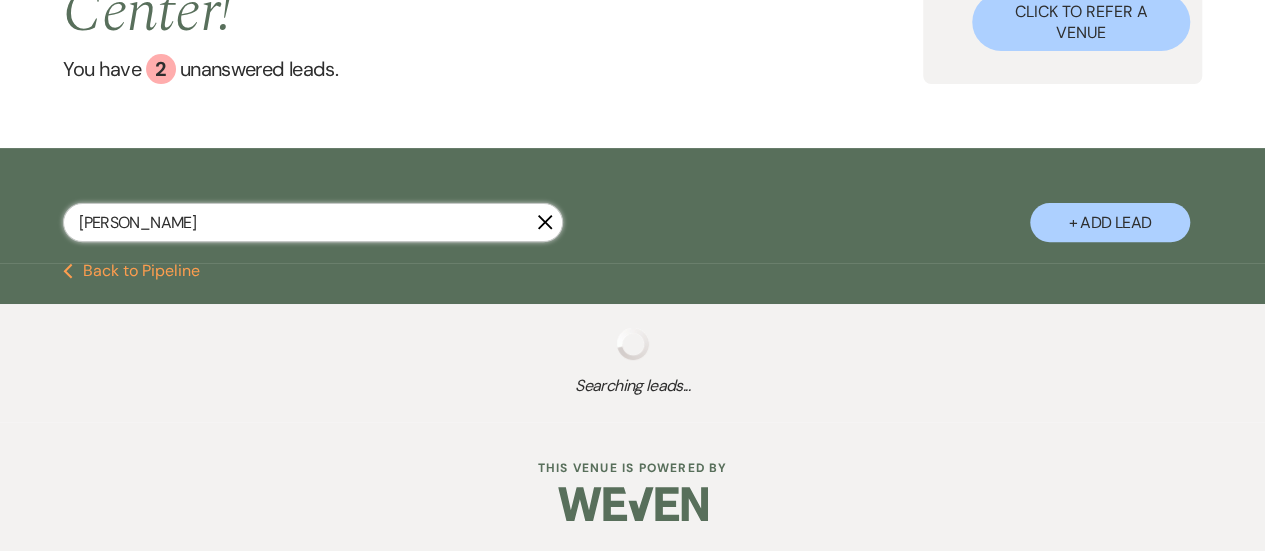 select on "4" 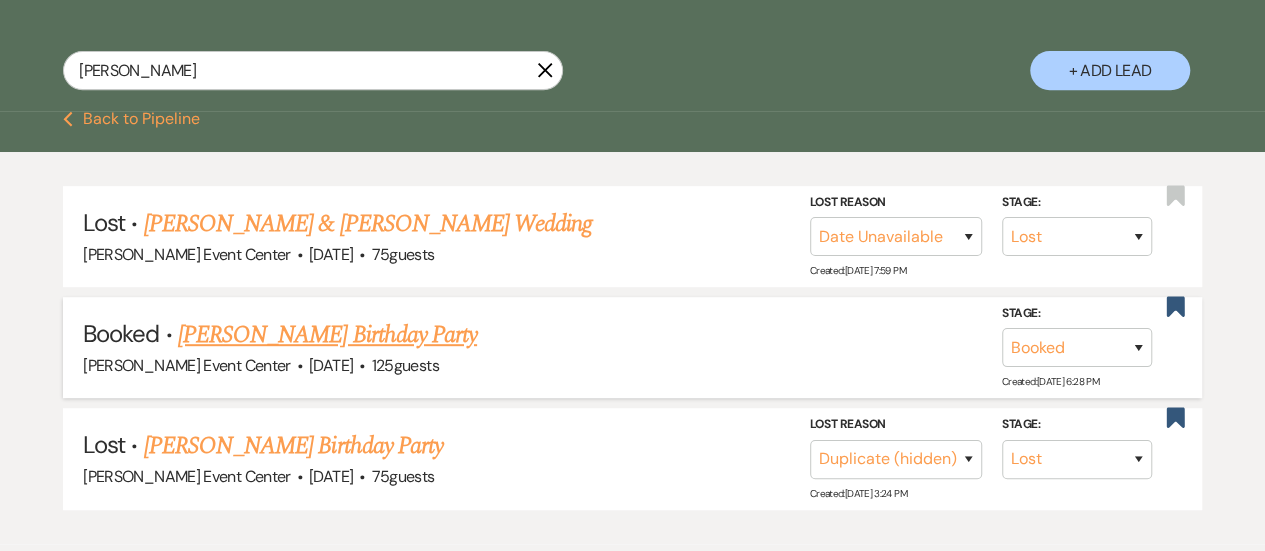 click on "[PERSON_NAME] Birthday Party" at bounding box center (327, 335) 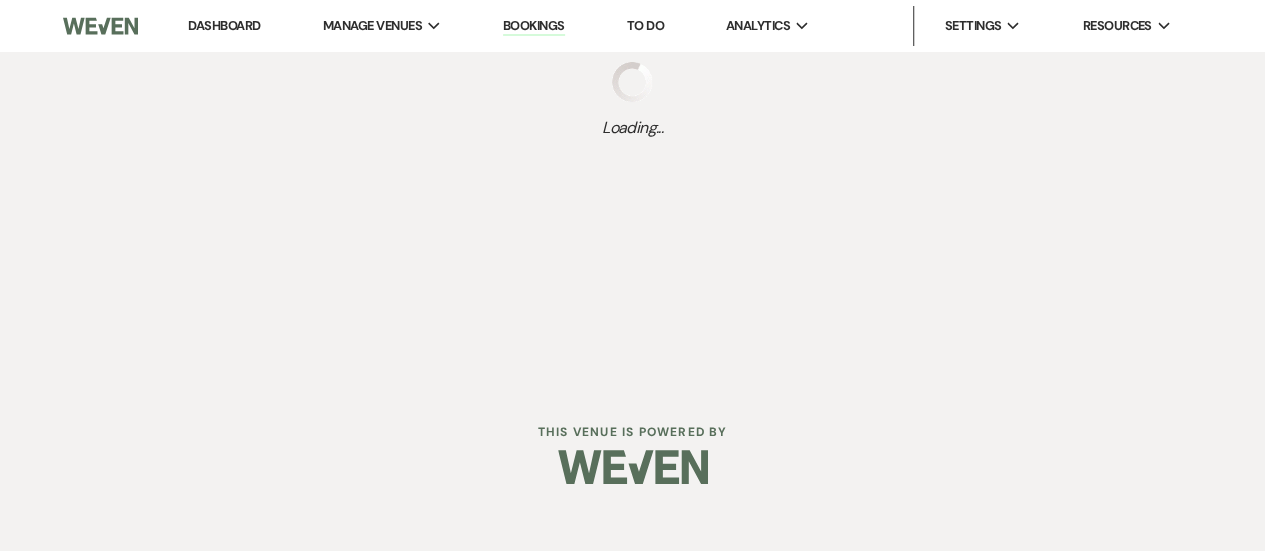scroll, scrollTop: 0, scrollLeft: 0, axis: both 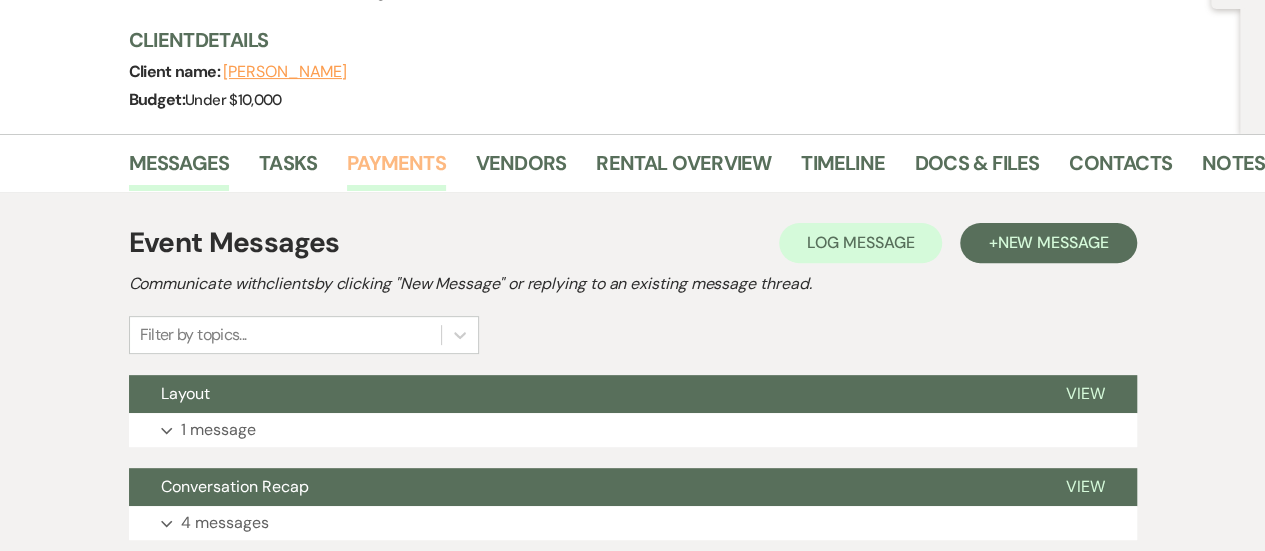 click on "Payments" at bounding box center (396, 169) 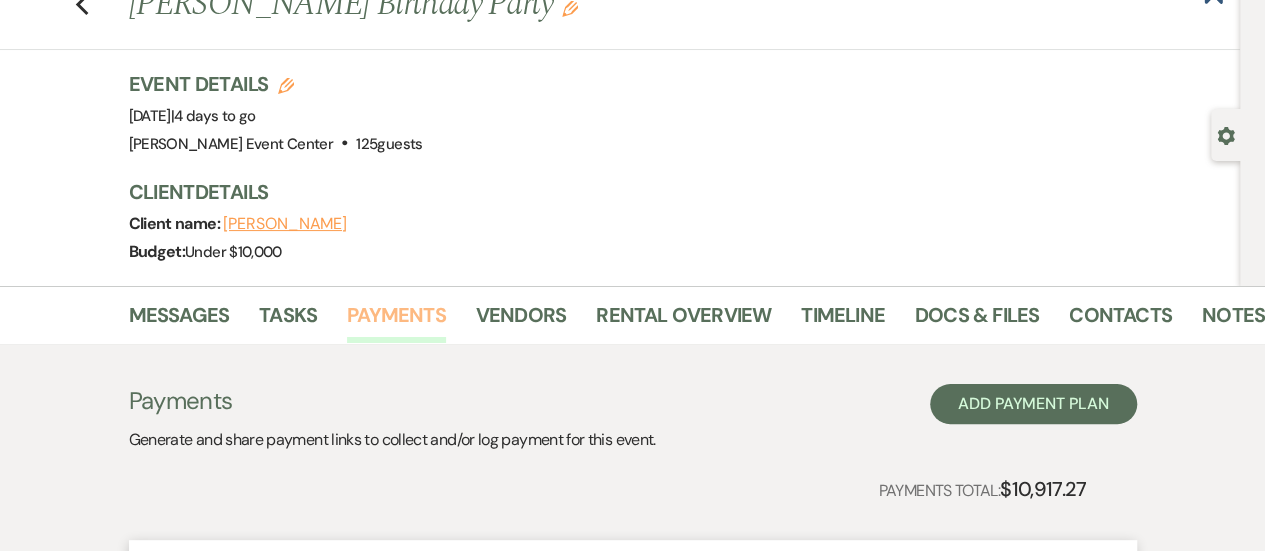 scroll, scrollTop: 223, scrollLeft: 0, axis: vertical 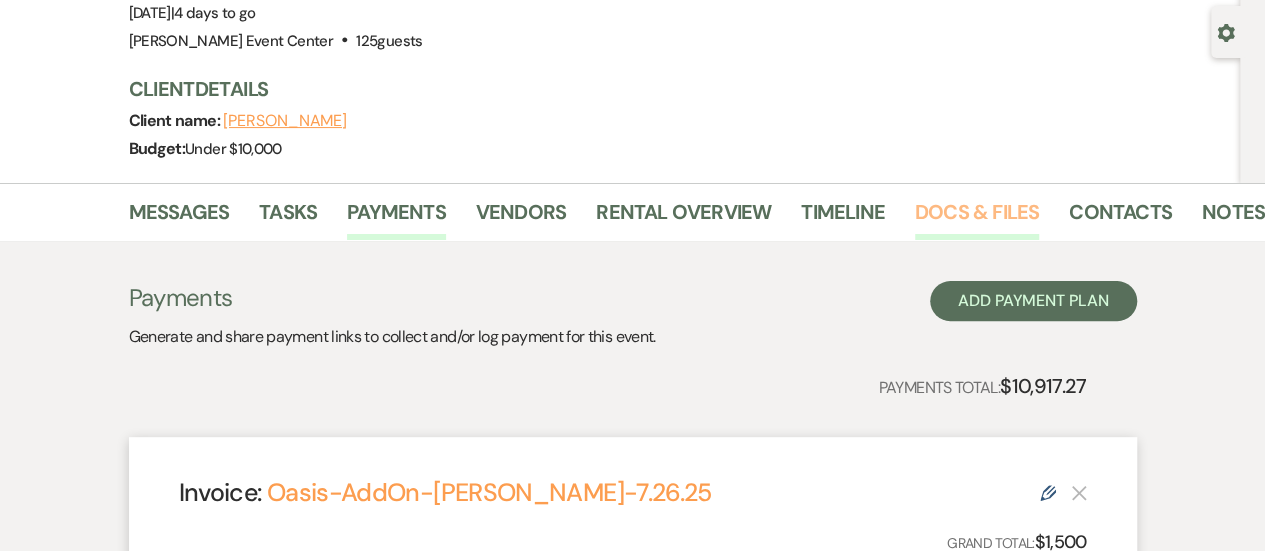 click on "Docs & Files" at bounding box center (977, 218) 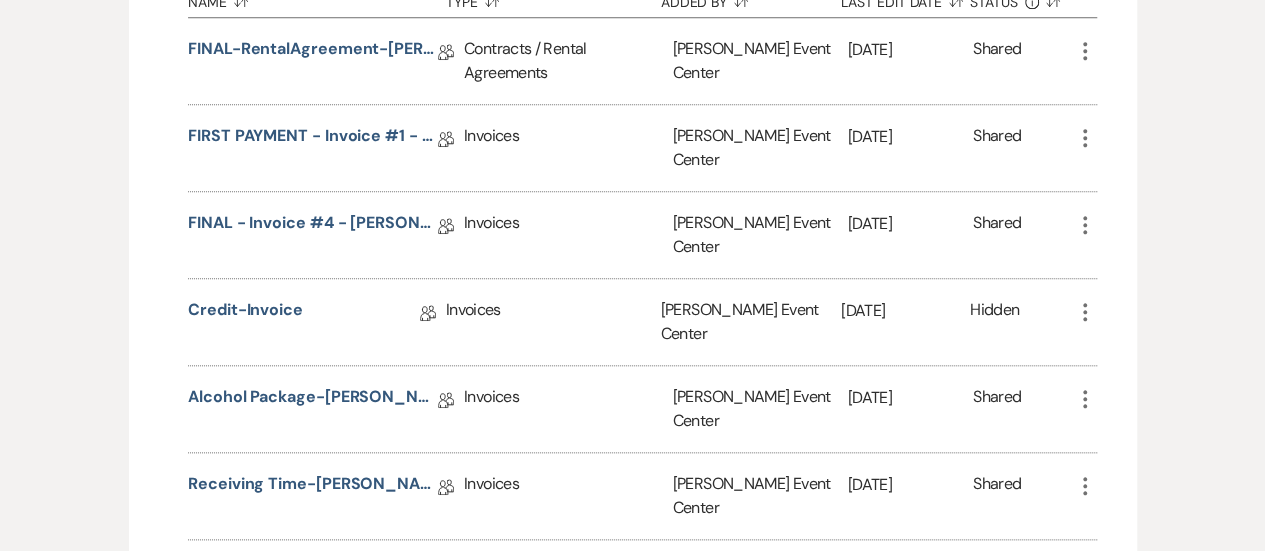 scroll, scrollTop: 866, scrollLeft: 0, axis: vertical 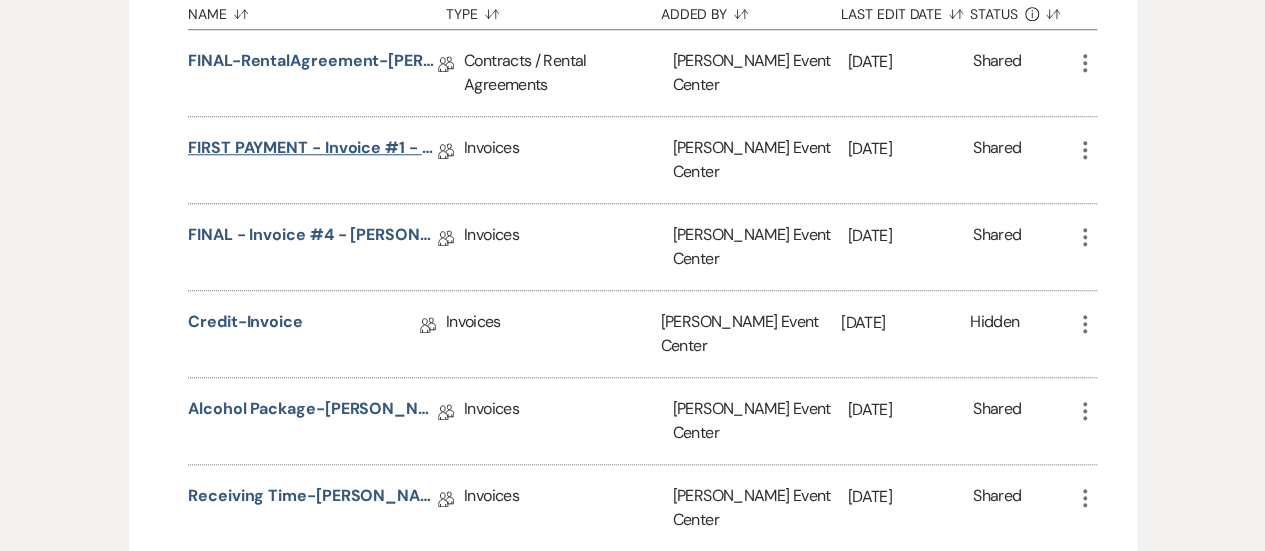 click on "FIRST PAYMENT - Invoice #1 - [PERSON_NAME] - [DATE]" at bounding box center [313, 151] 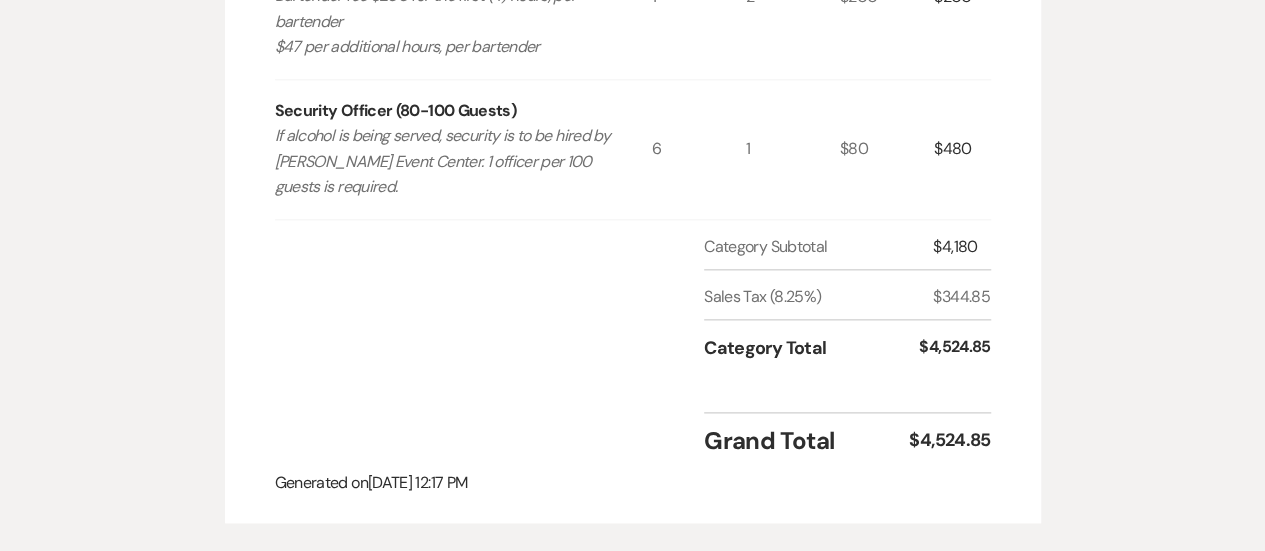 scroll, scrollTop: 1104, scrollLeft: 0, axis: vertical 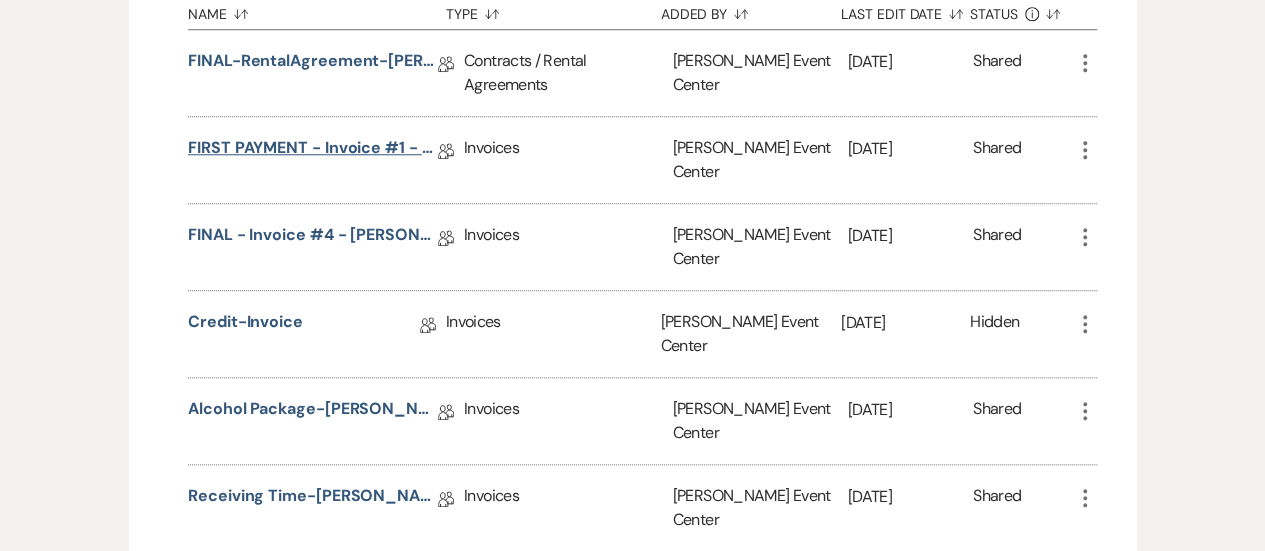 click on "FIRST PAYMENT - Invoice #1 - [PERSON_NAME] - [DATE]" at bounding box center [313, 151] 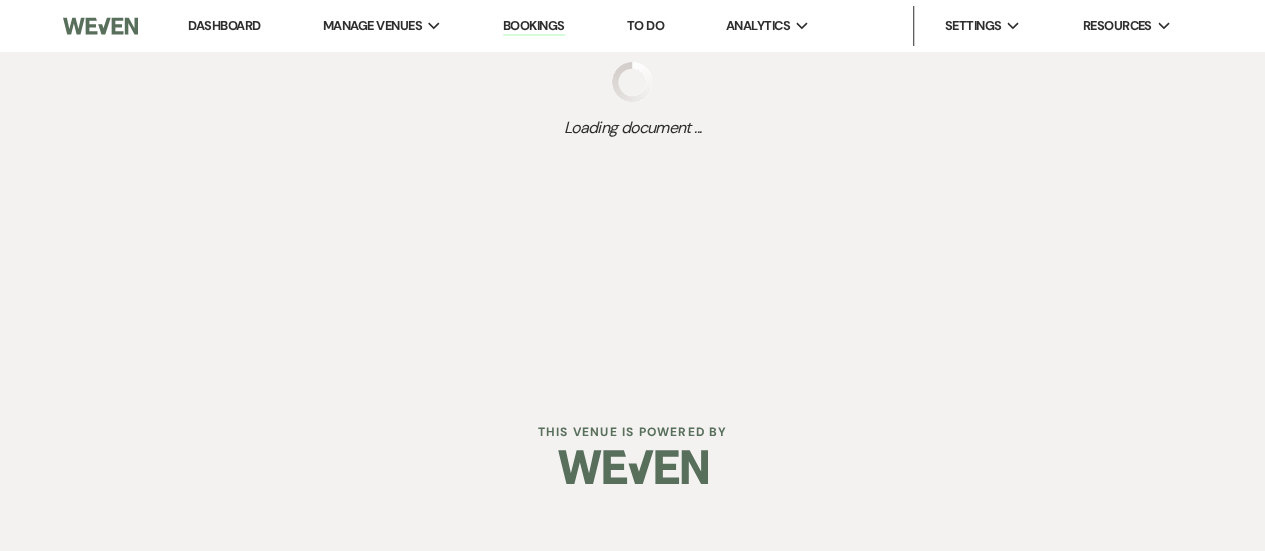 scroll, scrollTop: 0, scrollLeft: 0, axis: both 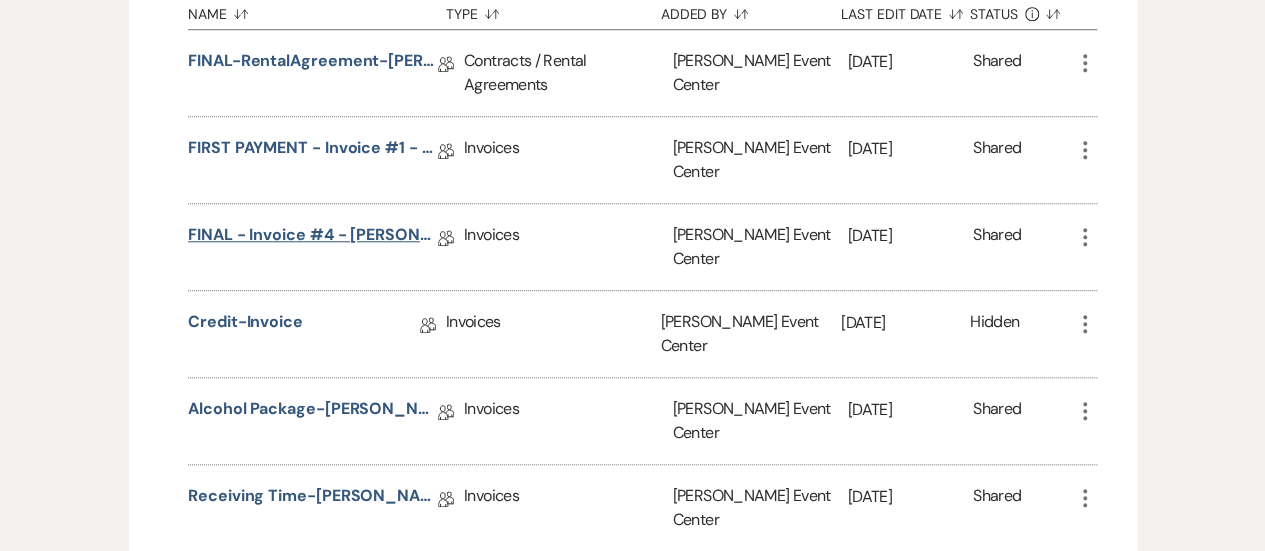 click on "FINAL - Invoice #4 - [PERSON_NAME] - [DATE]" at bounding box center (313, 238) 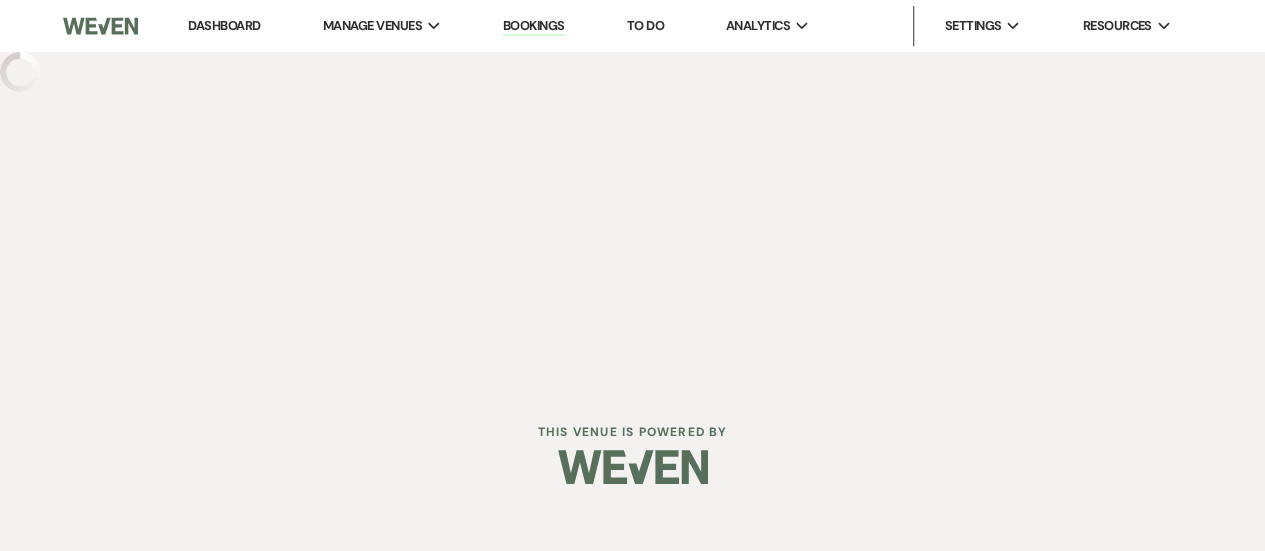 scroll, scrollTop: 0, scrollLeft: 0, axis: both 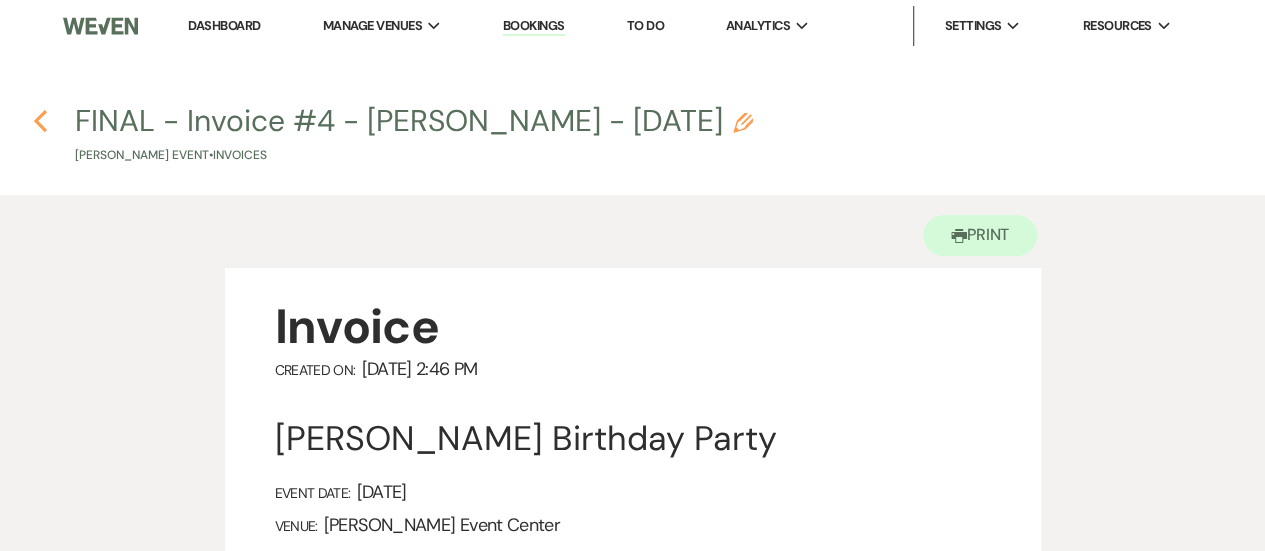 click 